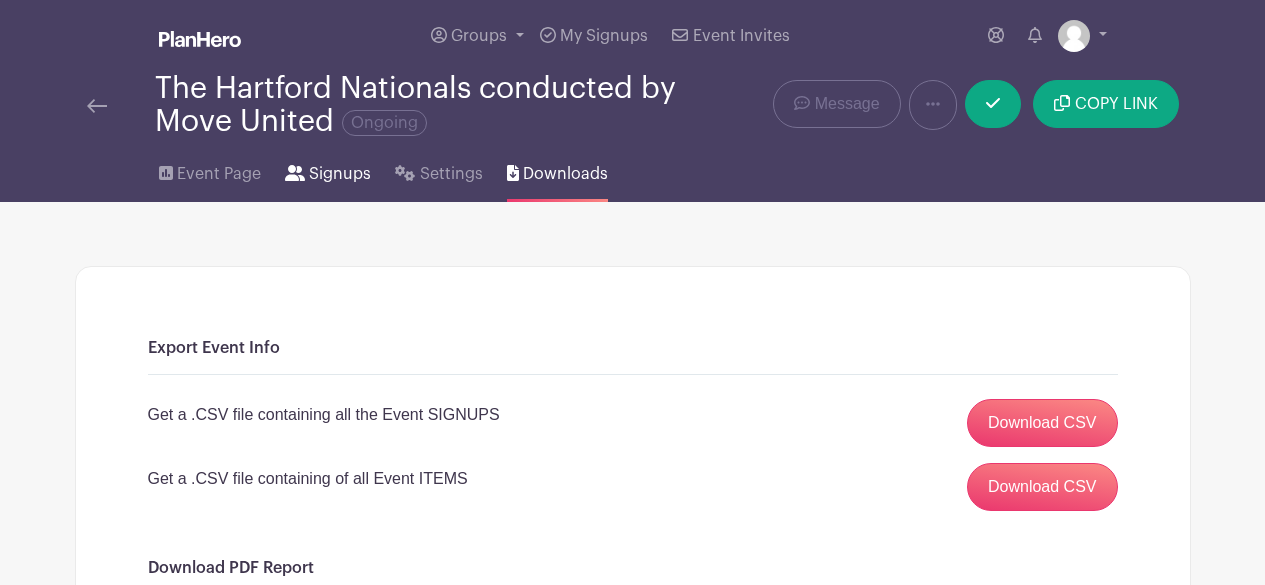scroll, scrollTop: 0, scrollLeft: 0, axis: both 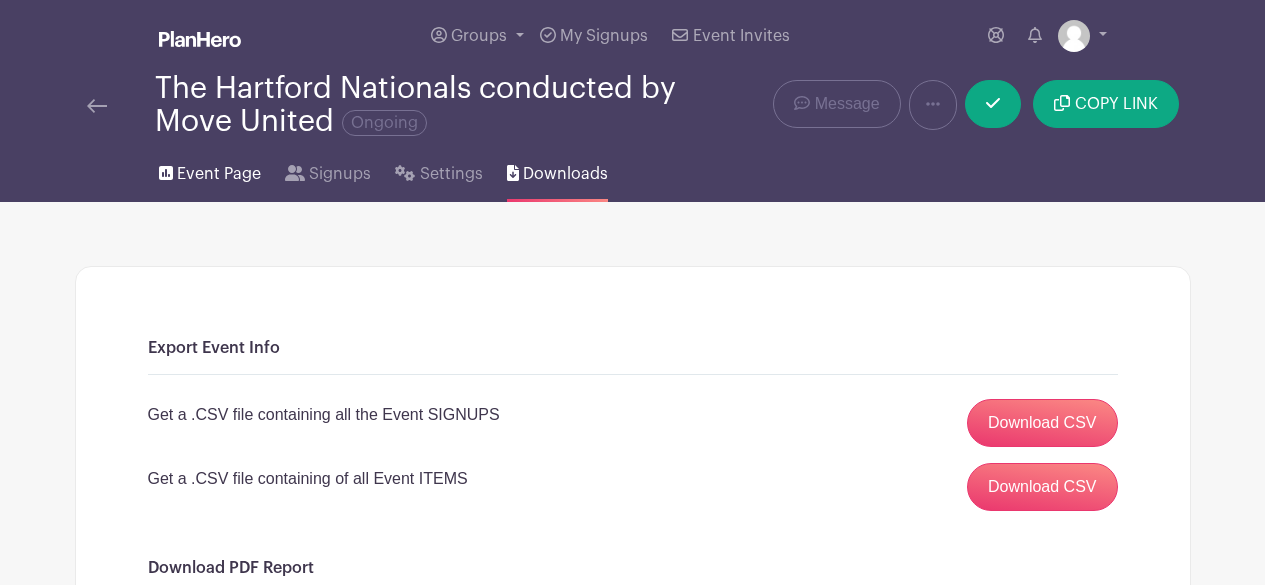 click on "Event Page" at bounding box center (219, 174) 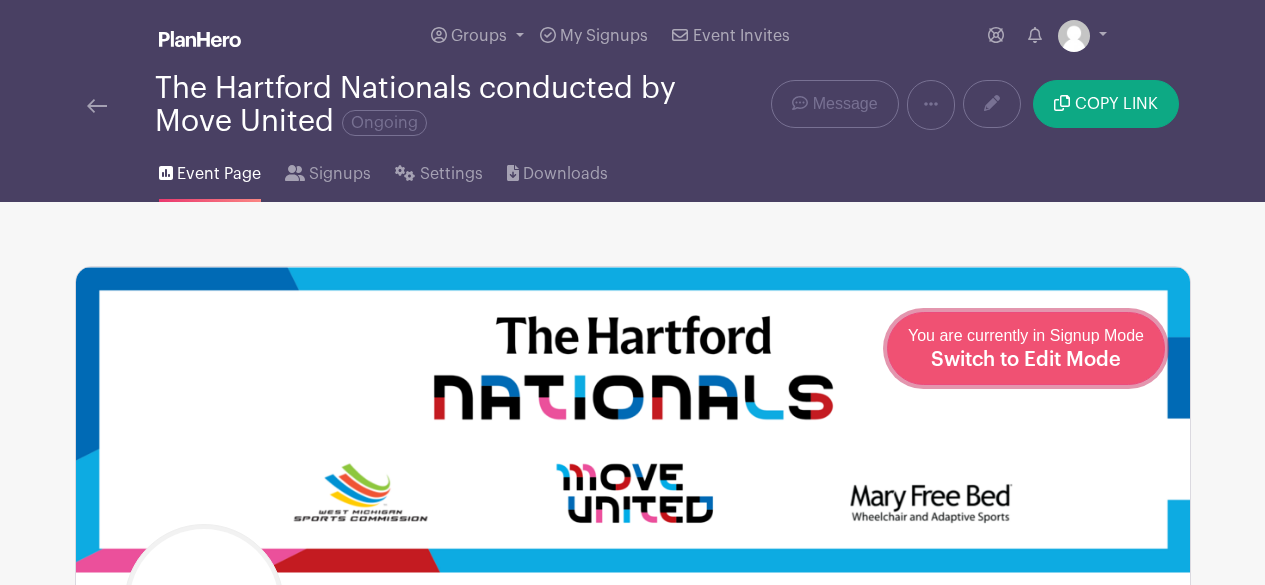 click on "Switch to Edit Mode" at bounding box center (1026, 360) 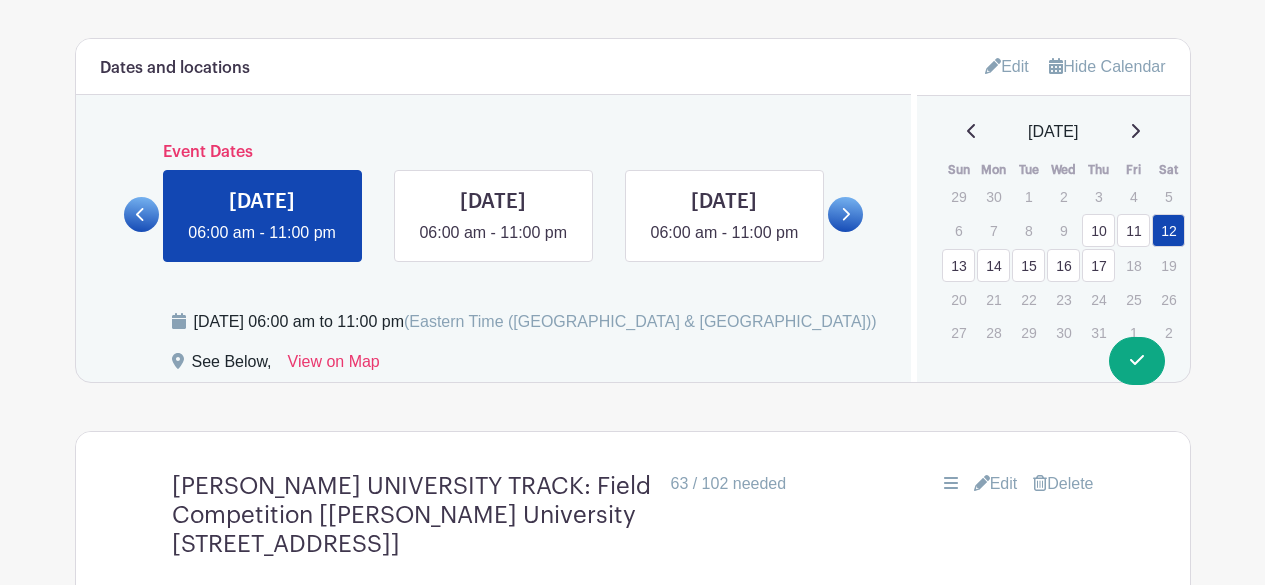 scroll, scrollTop: 1520, scrollLeft: 0, axis: vertical 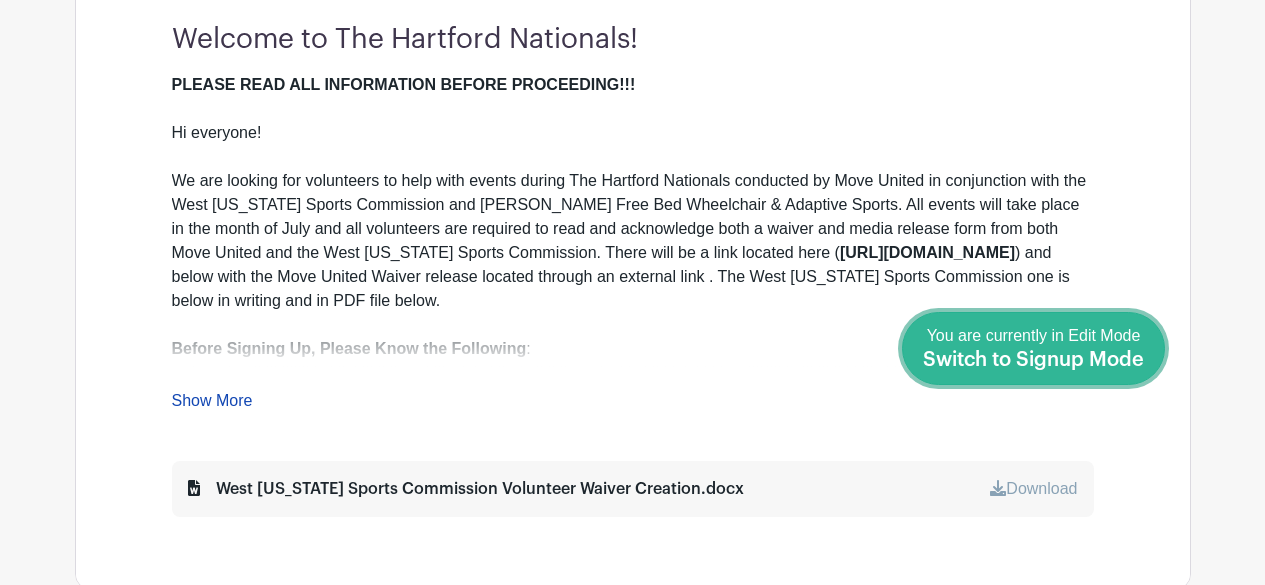 click on "Switch to Signup Mode" at bounding box center (1033, 360) 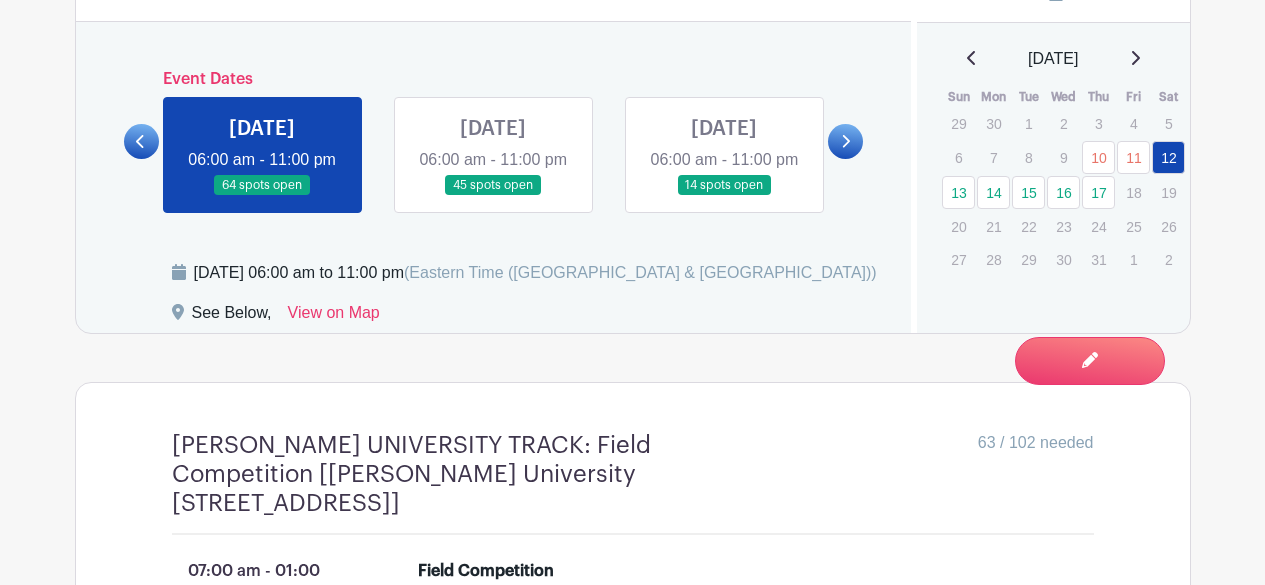 scroll, scrollTop: 1575, scrollLeft: 0, axis: vertical 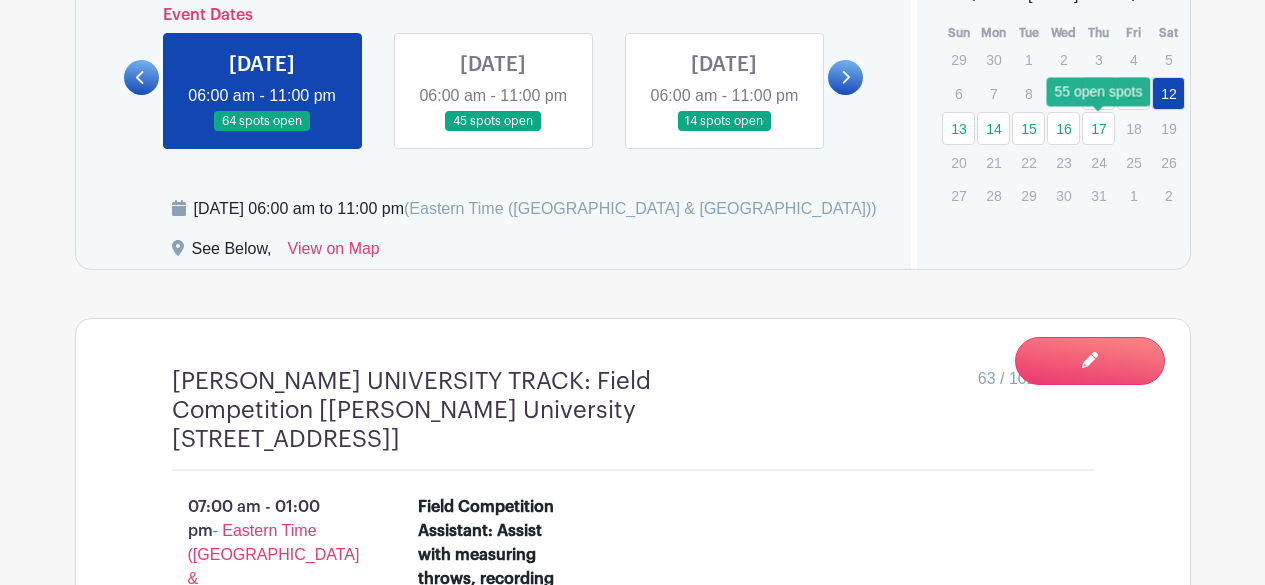 click on "17" at bounding box center (1098, 128) 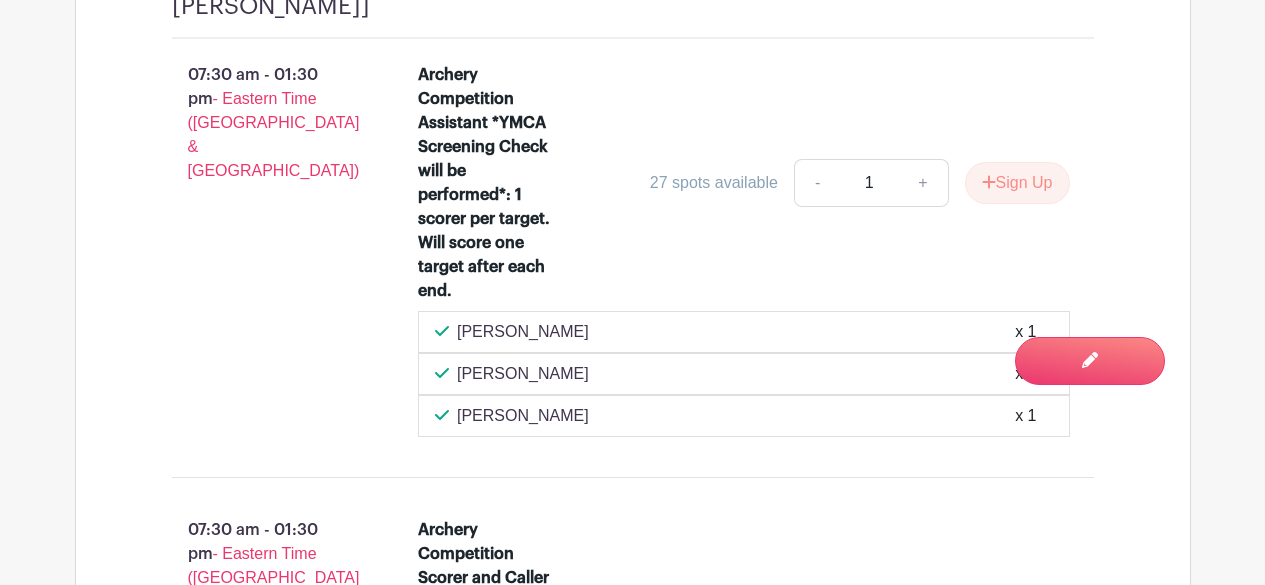 scroll, scrollTop: 3704, scrollLeft: 0, axis: vertical 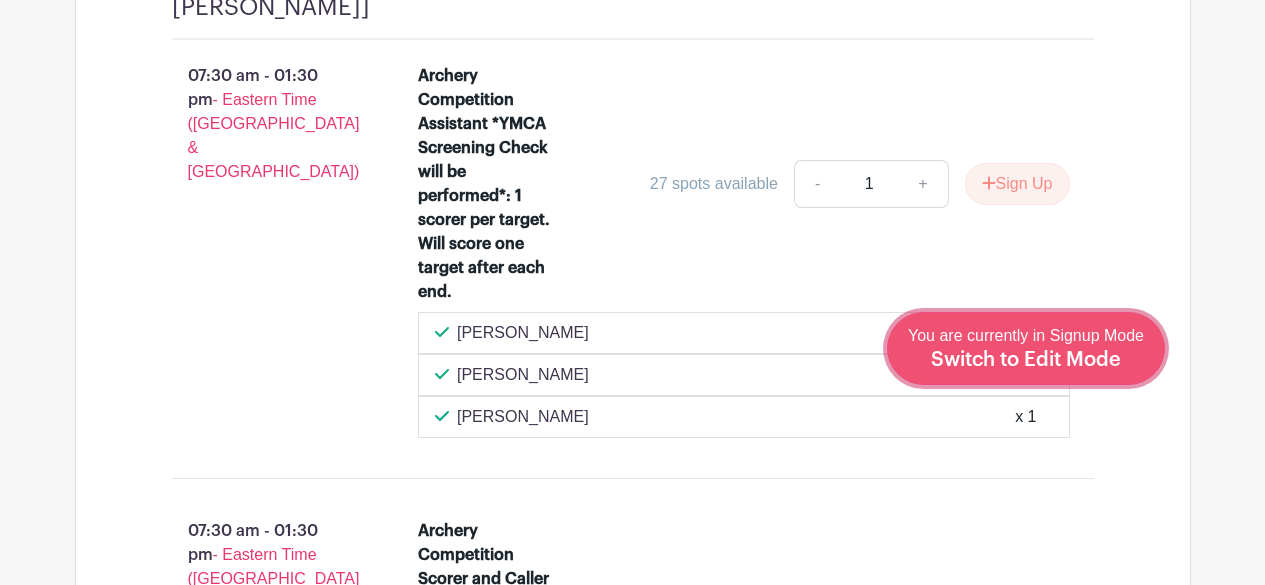 click on "You are currently in Signup Mode
Switch to Edit Mode" at bounding box center [1026, 348] 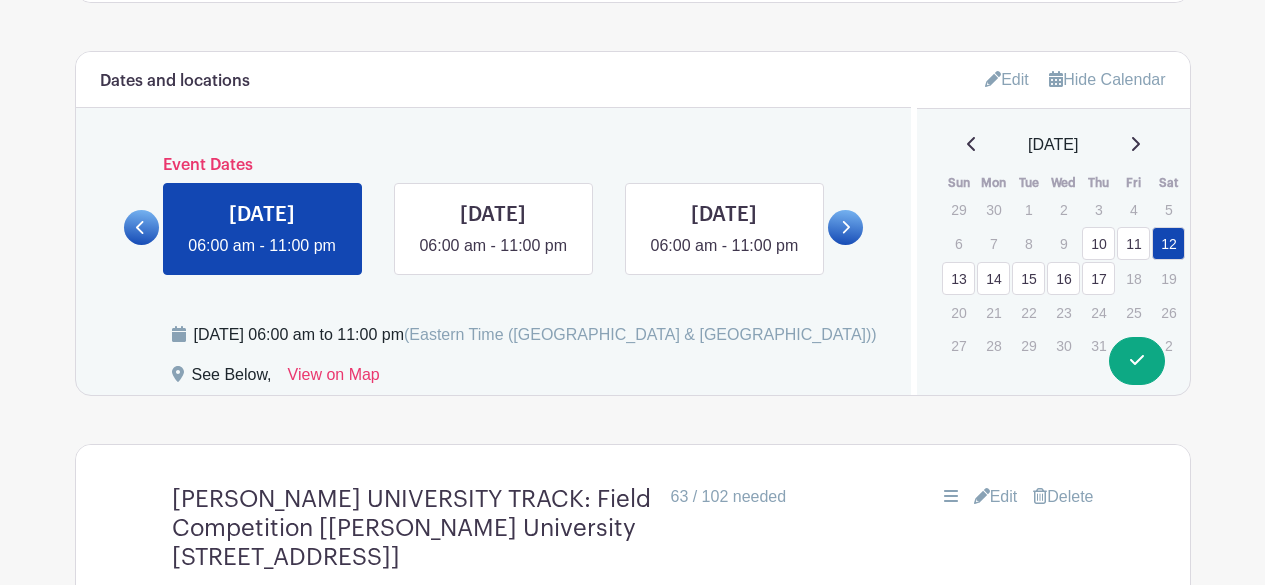 scroll, scrollTop: 1483, scrollLeft: 0, axis: vertical 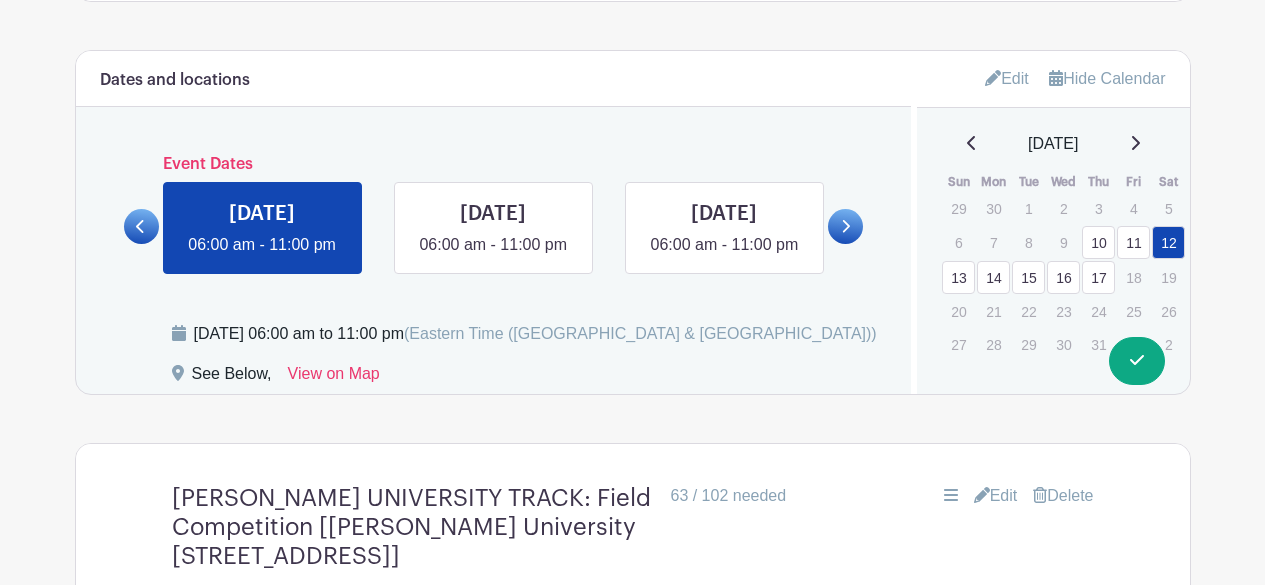 click on "17" at bounding box center [1098, 277] 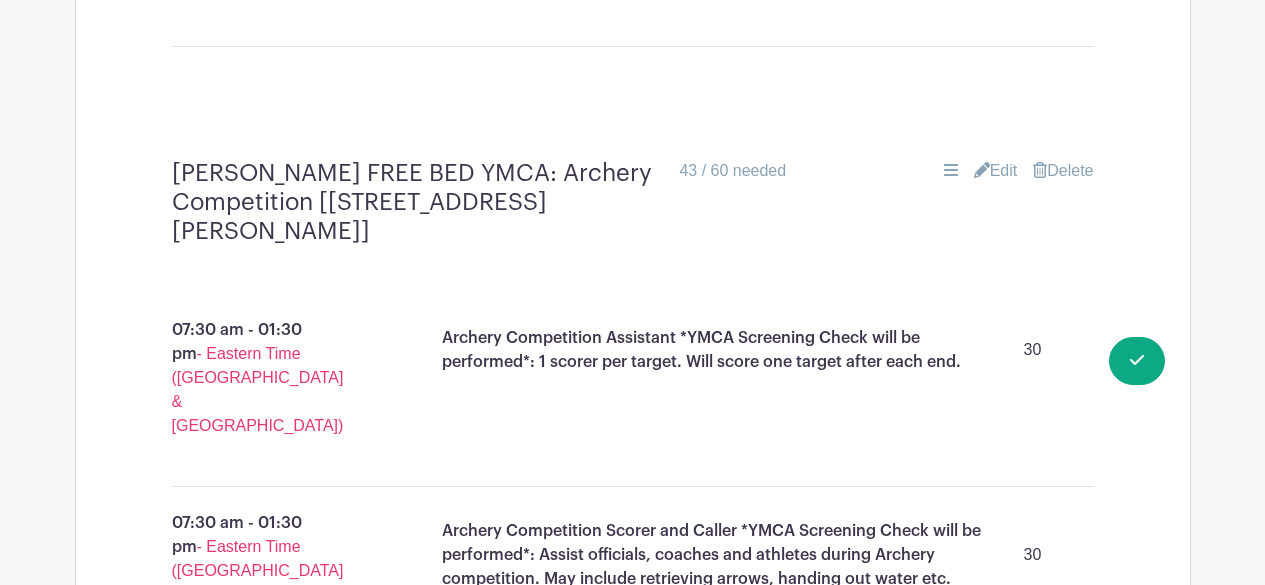 scroll, scrollTop: 2465, scrollLeft: 0, axis: vertical 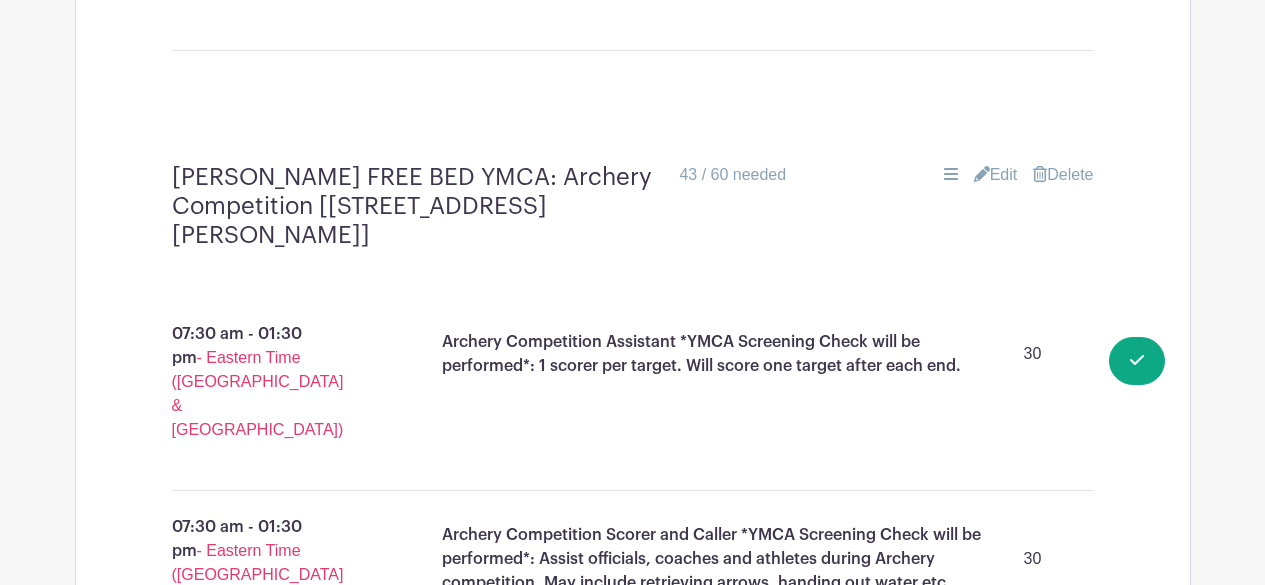 click on "Edit" at bounding box center [996, 175] 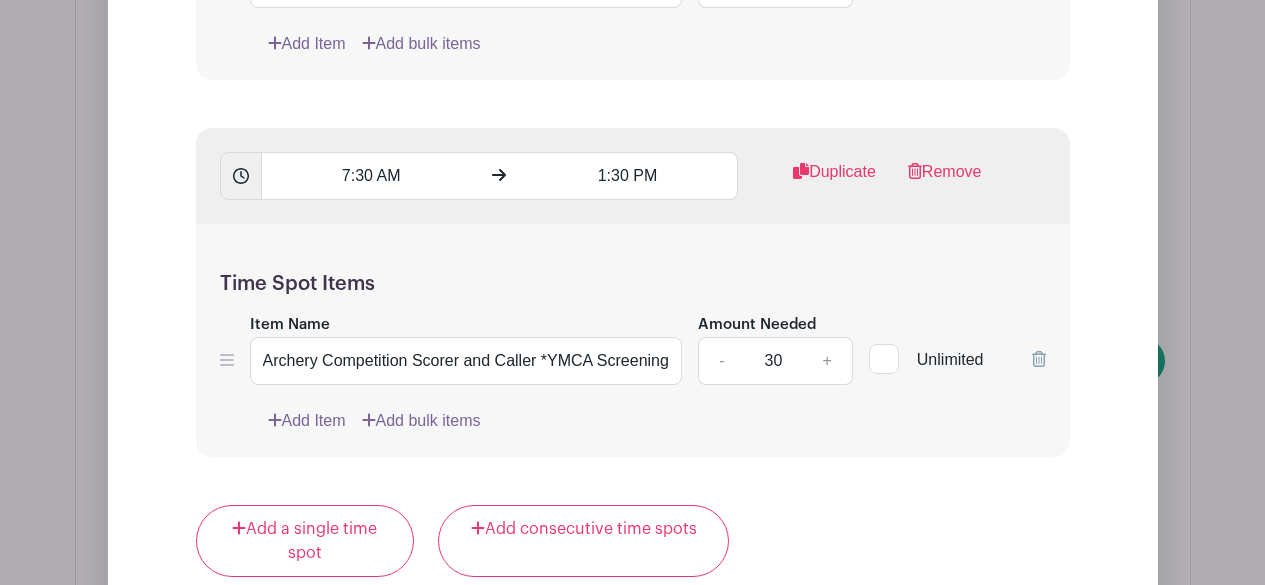 scroll, scrollTop: 3286, scrollLeft: 0, axis: vertical 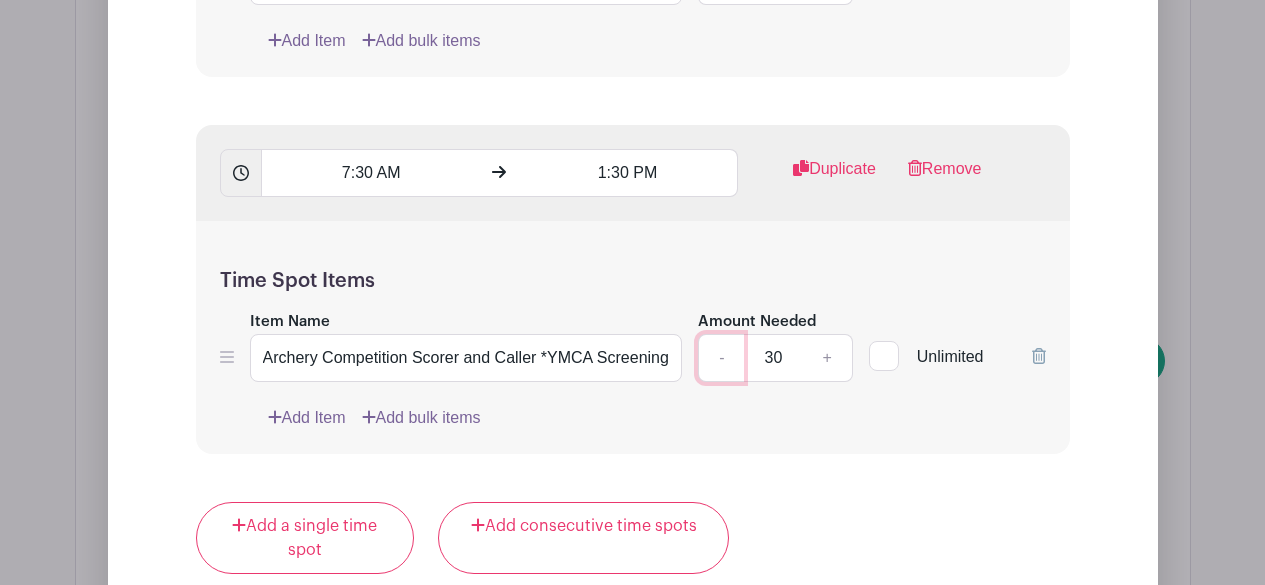 click on "-" at bounding box center (721, 358) 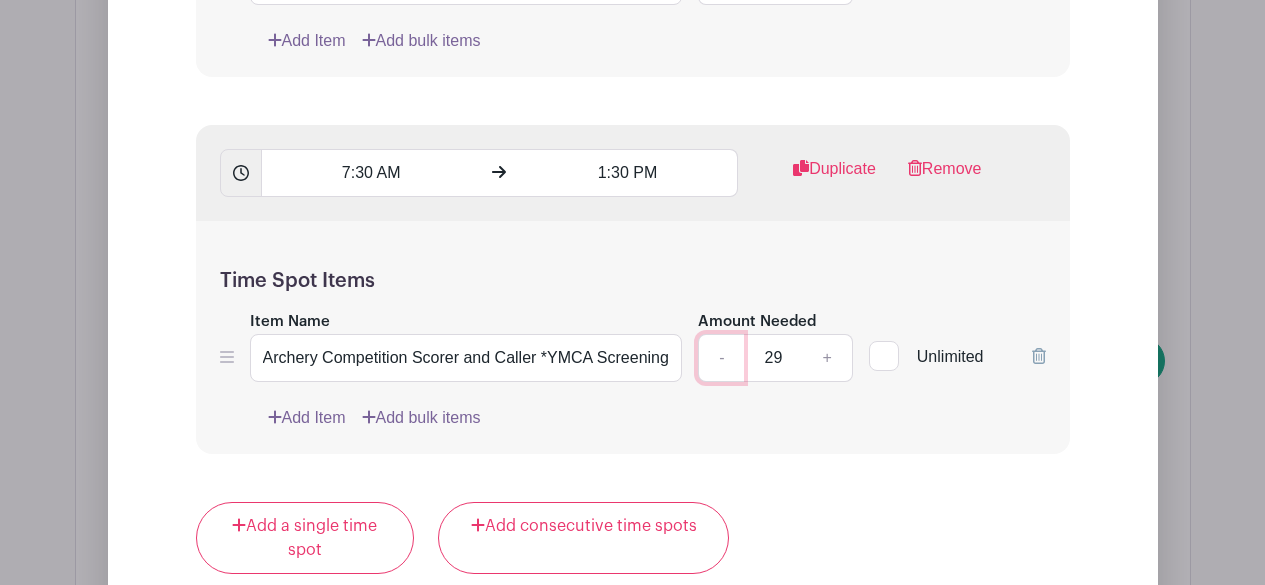 click on "-" at bounding box center (721, 358) 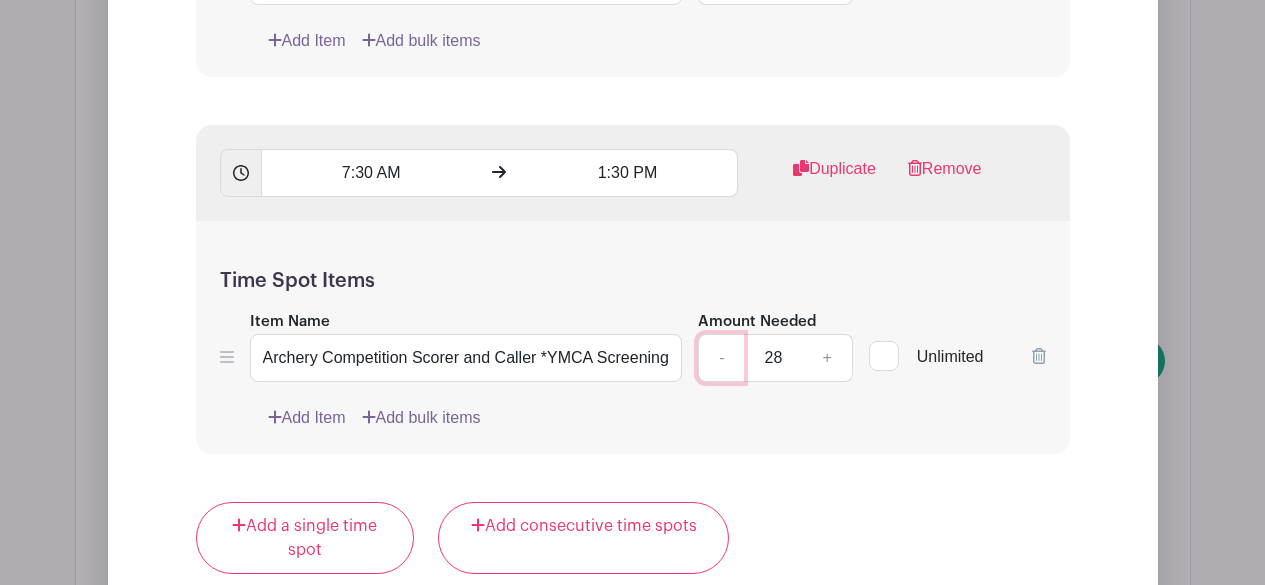 click on "-" at bounding box center [721, 358] 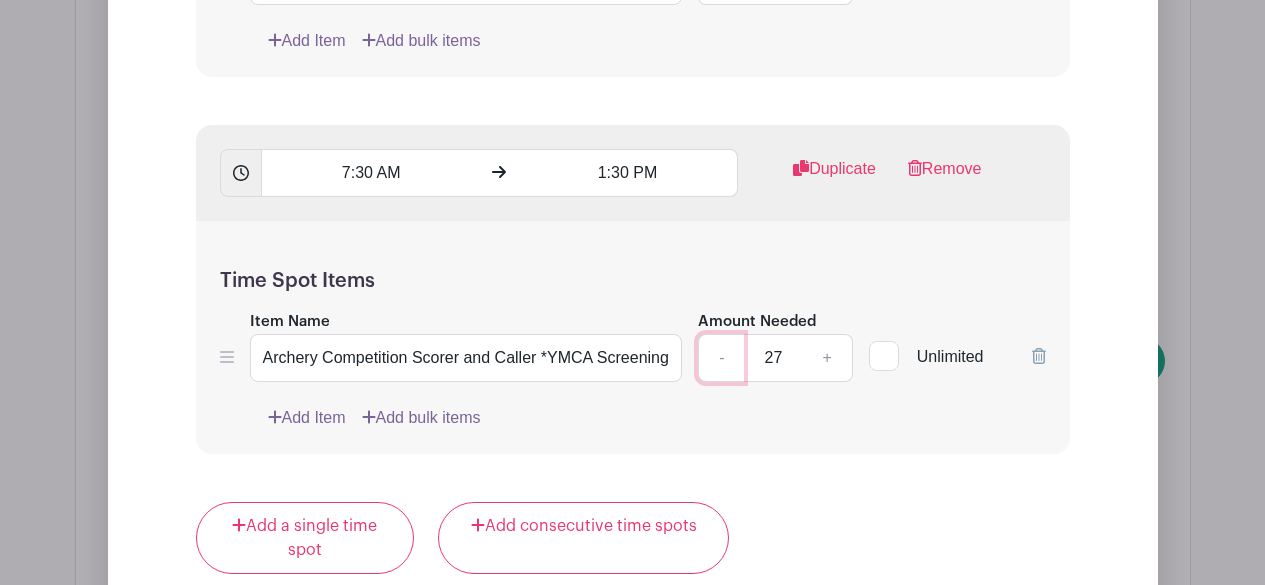 click on "-" at bounding box center (721, 358) 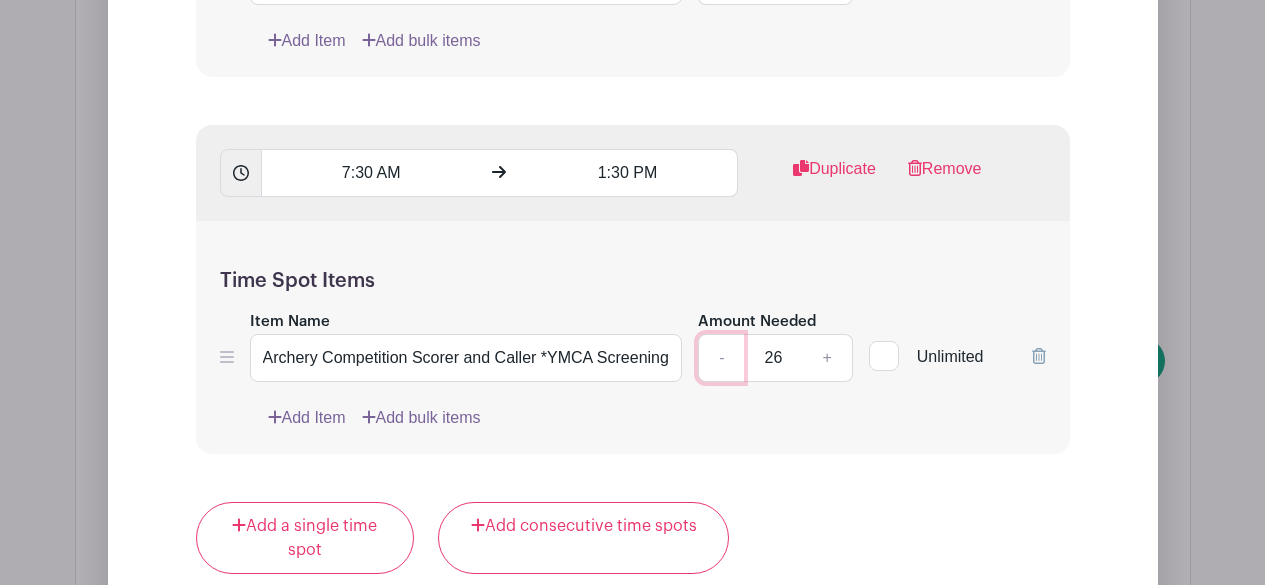 click on "-" at bounding box center [721, 358] 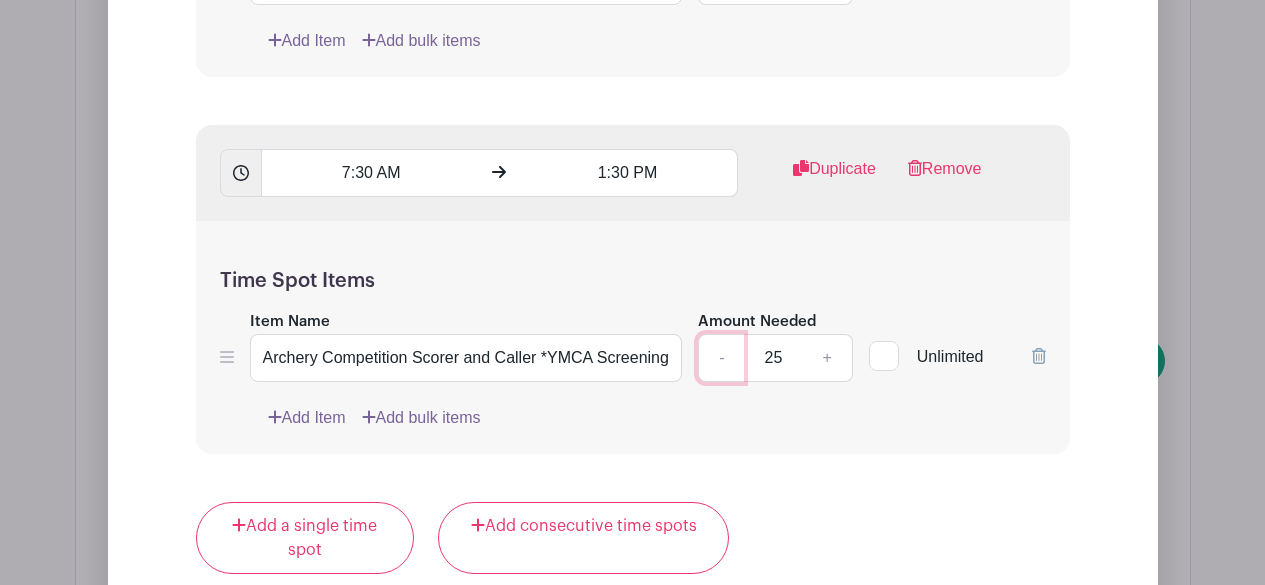 click on "-" at bounding box center [721, 358] 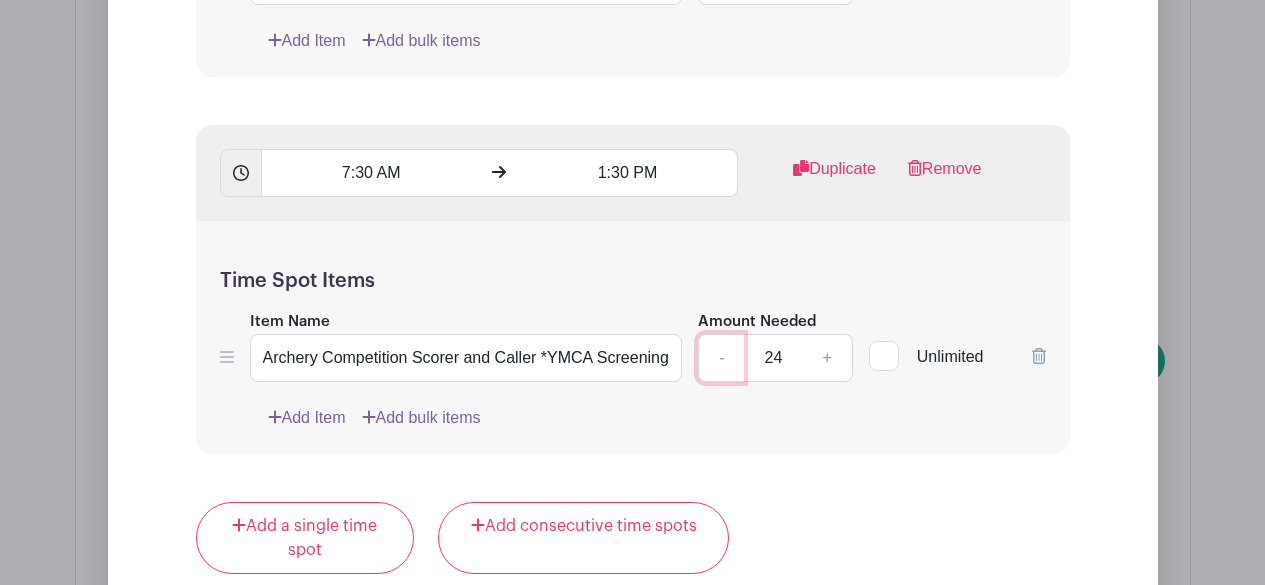 click on "-" at bounding box center [721, 358] 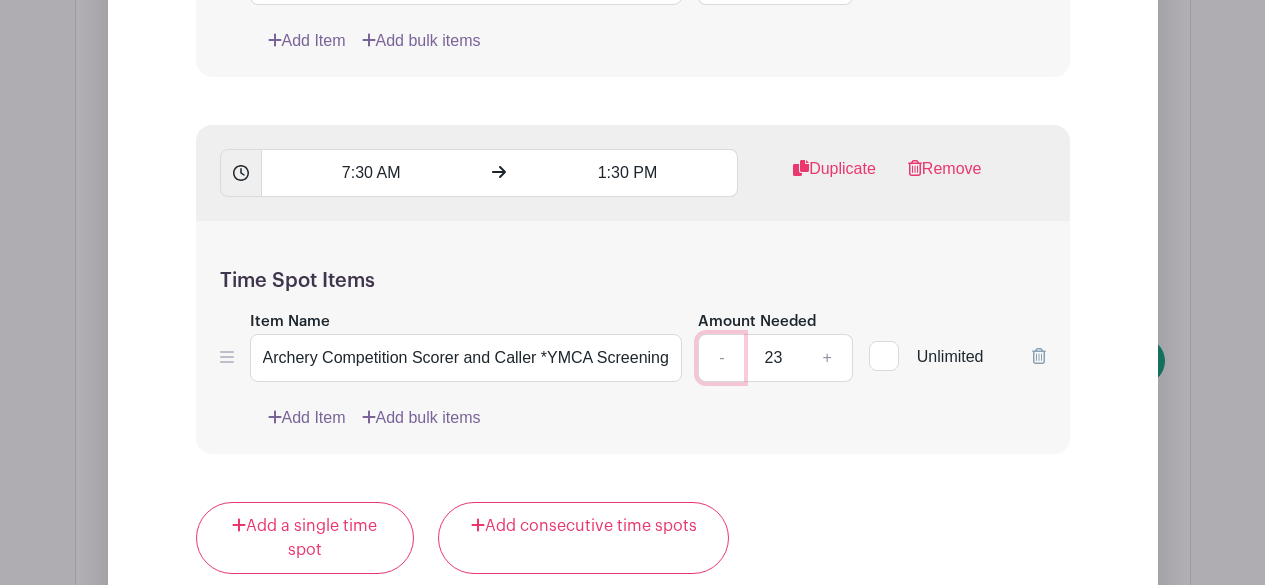 click on "-" at bounding box center (721, 358) 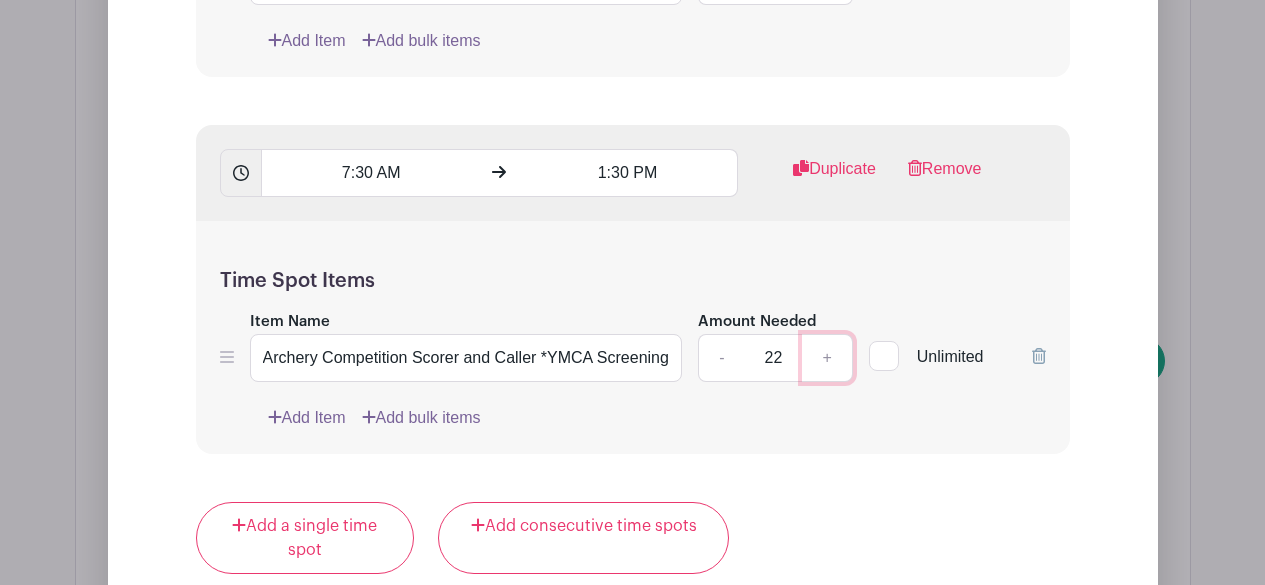 click on "+" at bounding box center [827, 358] 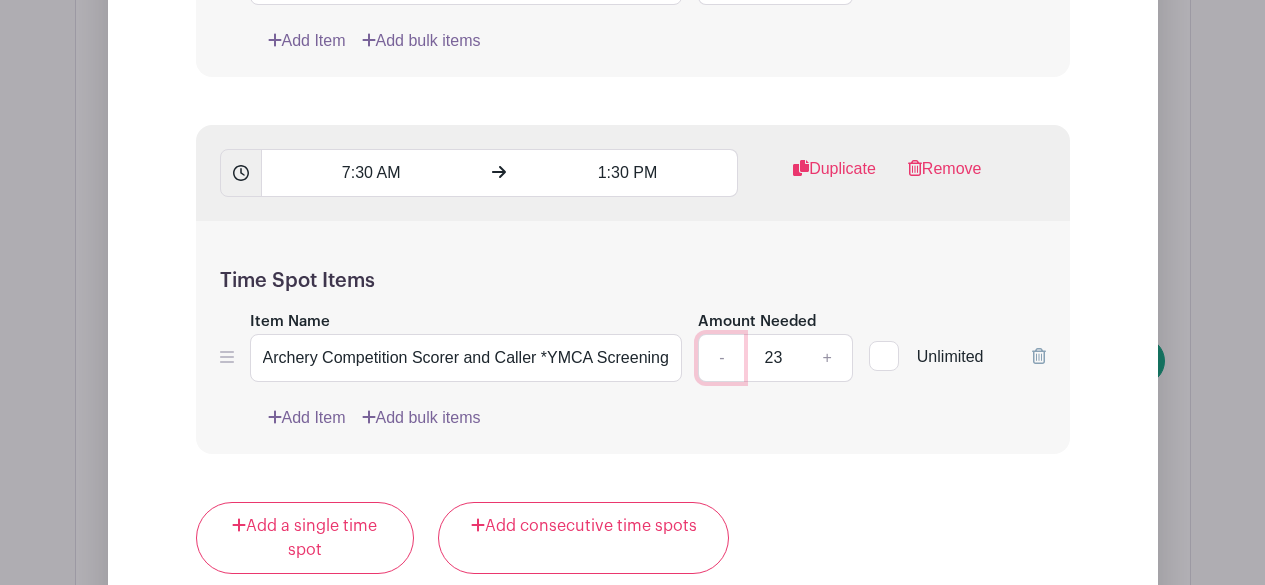click on "-" at bounding box center (721, 358) 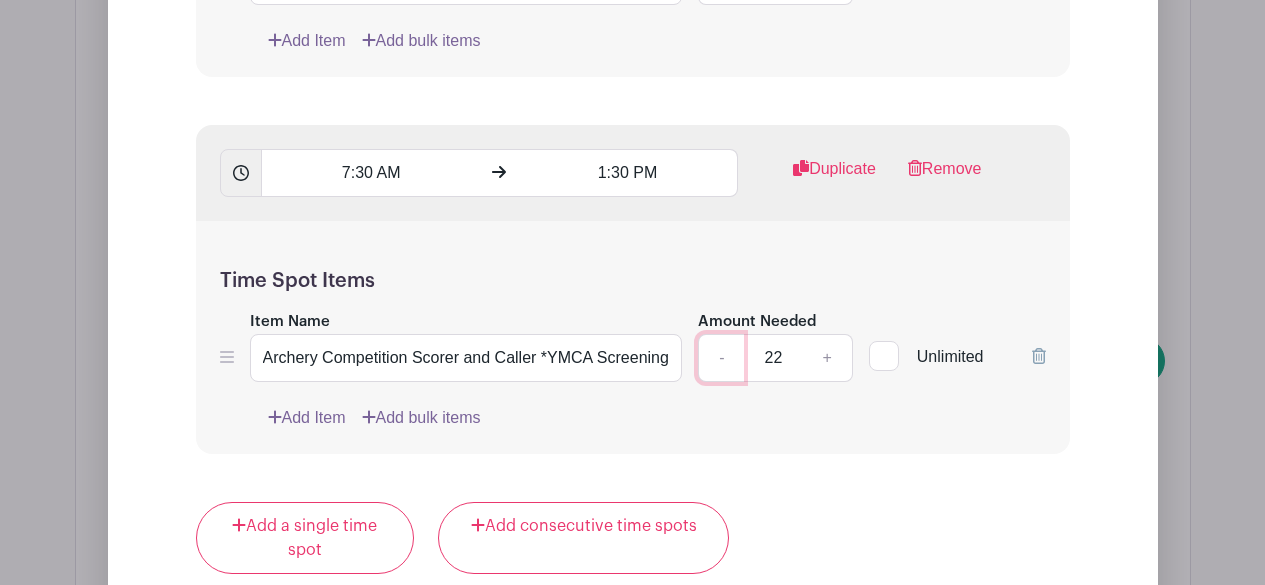 click on "-" at bounding box center (721, 358) 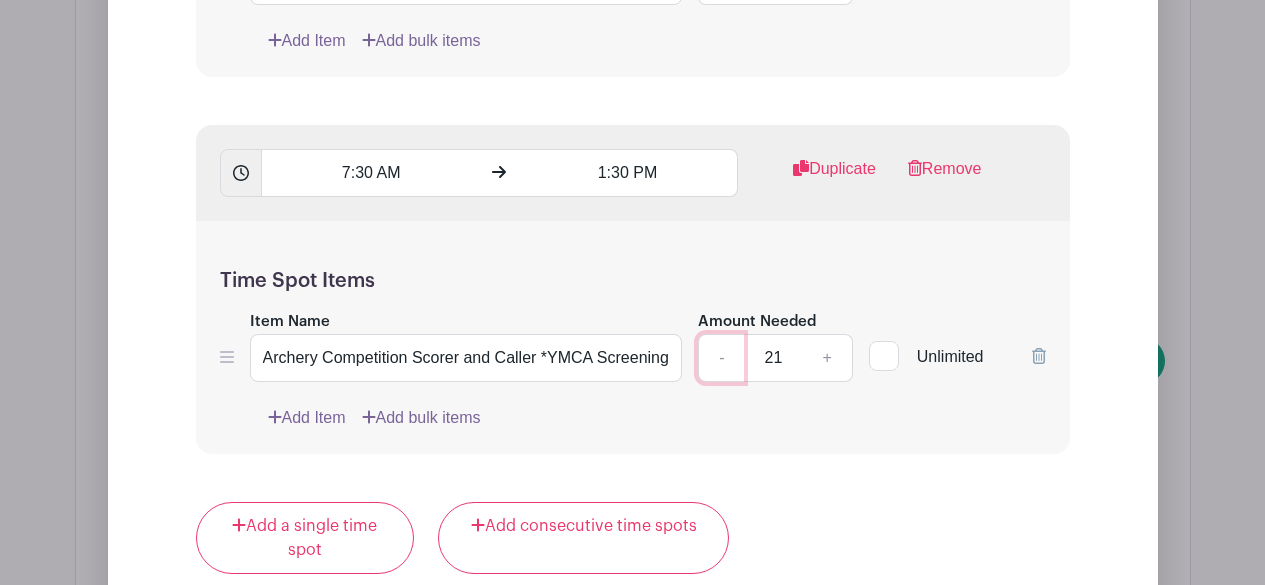 click on "-" at bounding box center [721, 358] 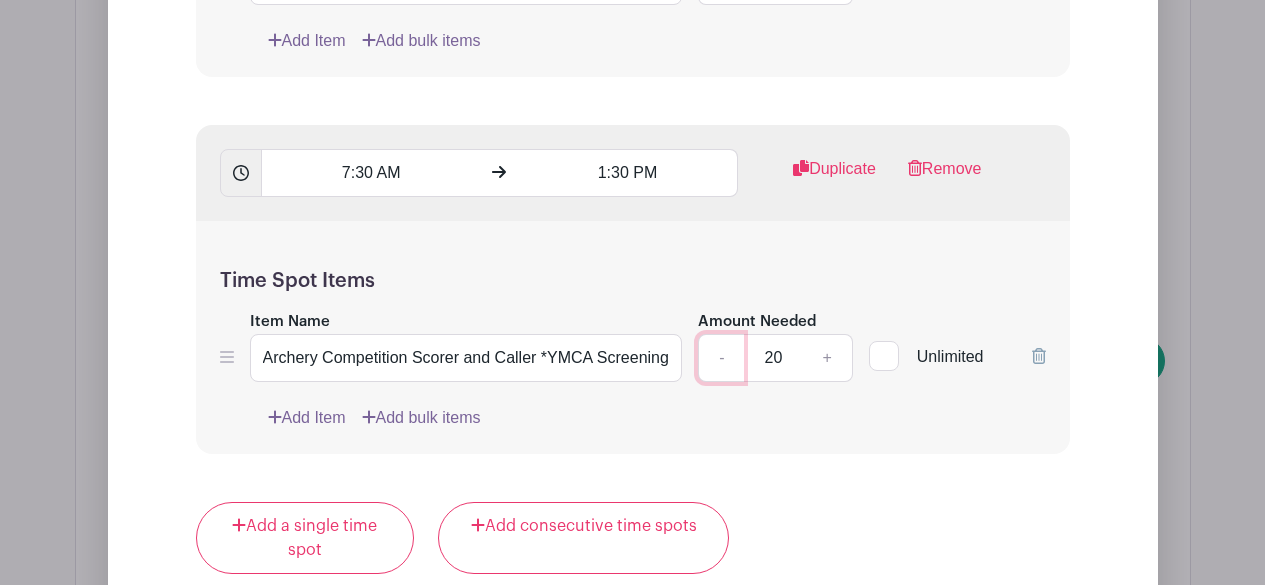 click on "-" at bounding box center (721, 358) 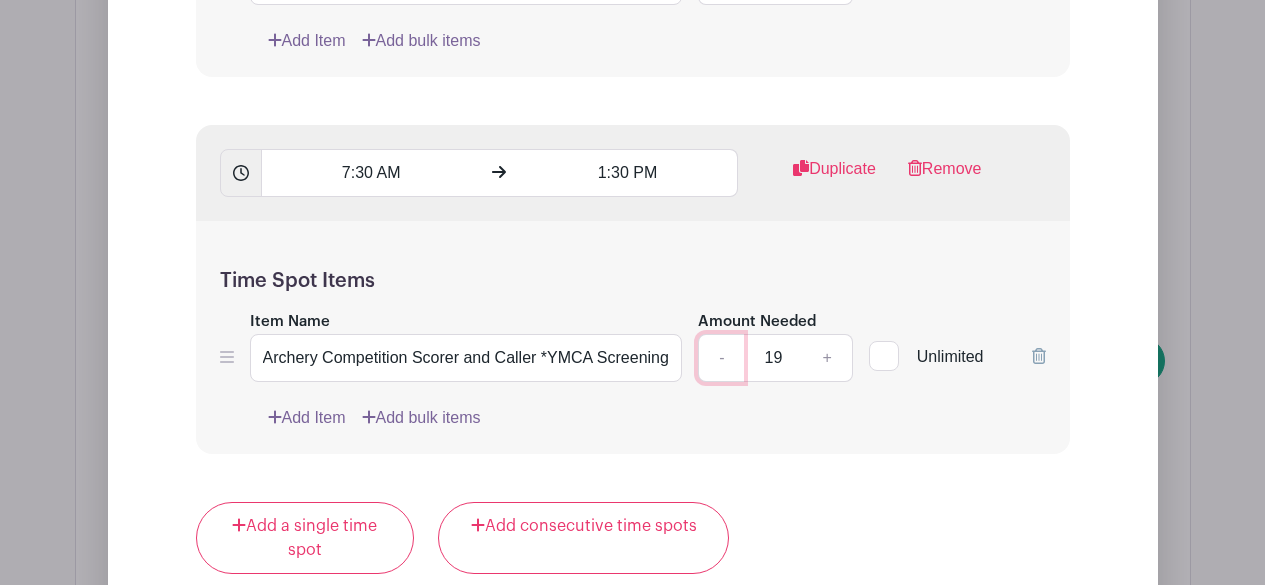 click on "-" at bounding box center [721, 358] 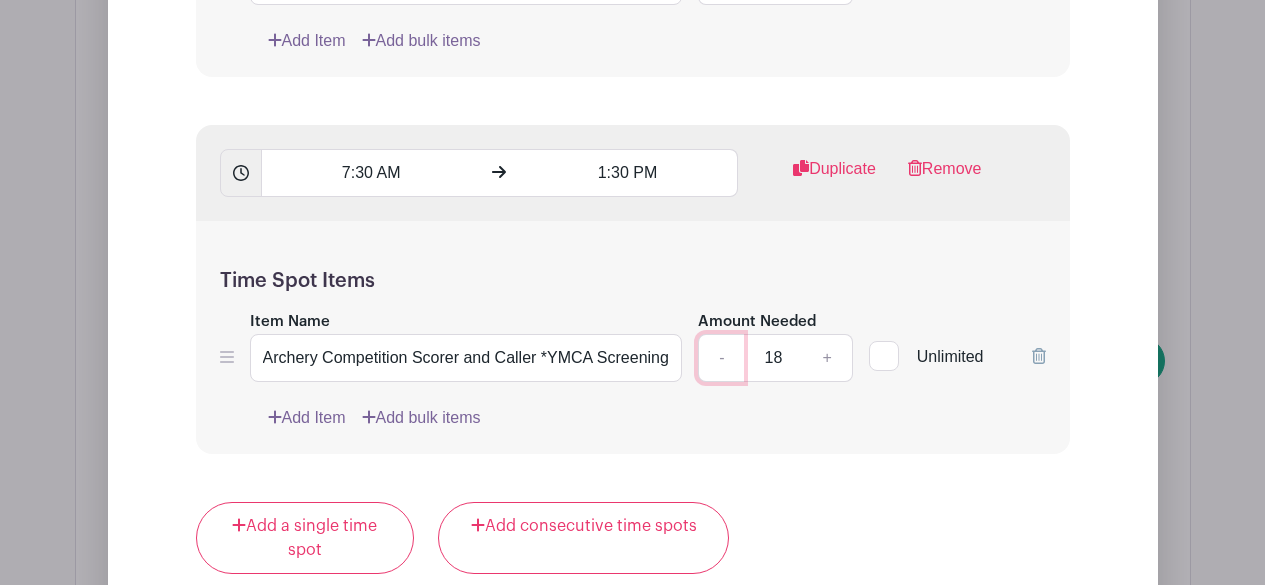 click on "-" at bounding box center [721, 358] 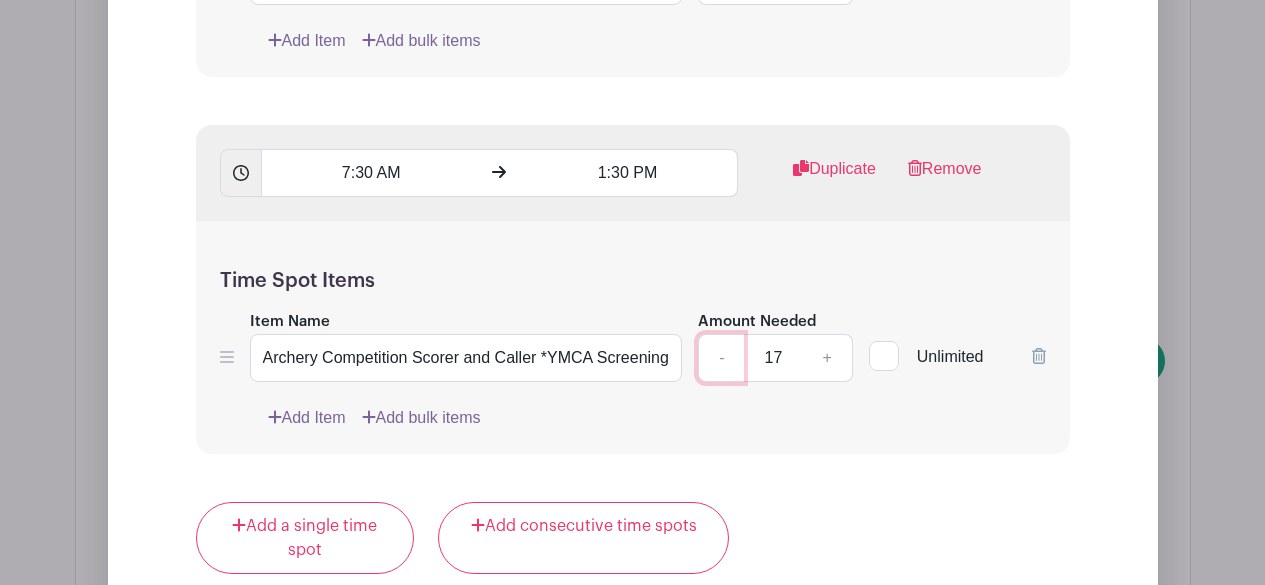 click on "-" at bounding box center (721, 358) 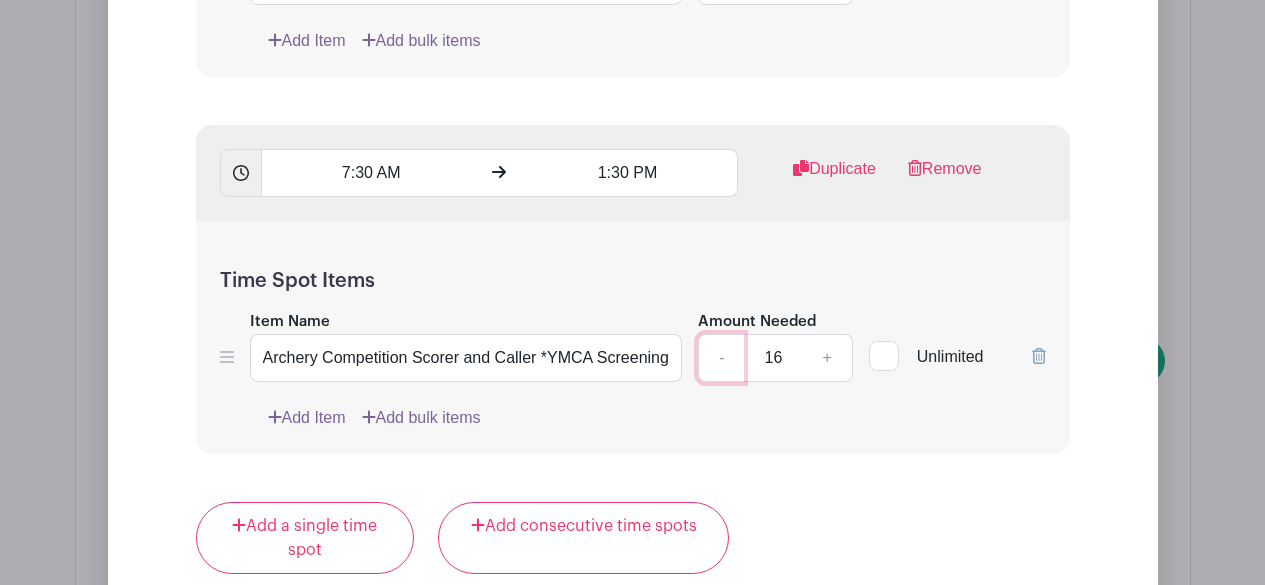 click on "-" at bounding box center [721, 358] 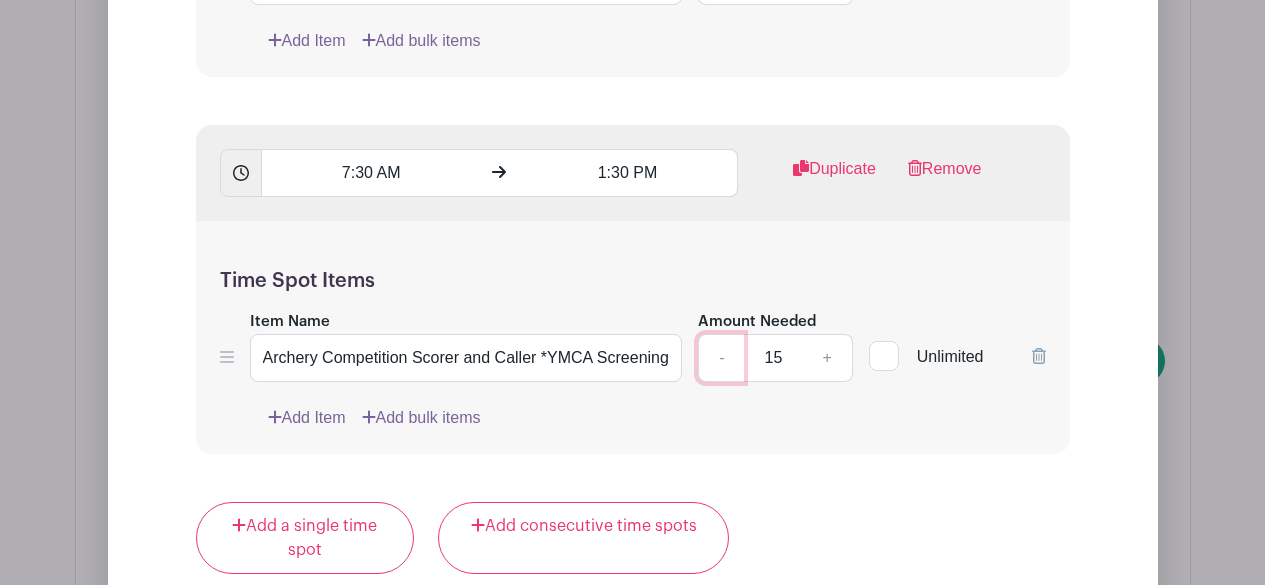 click on "-" at bounding box center [721, 358] 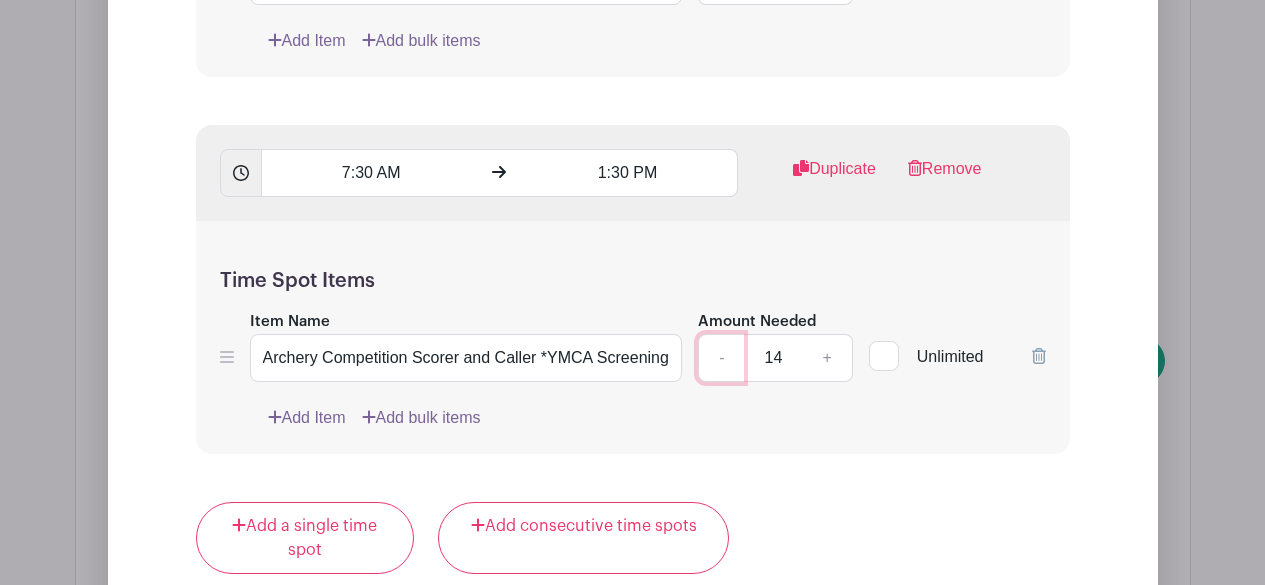 click on "-" at bounding box center [721, 358] 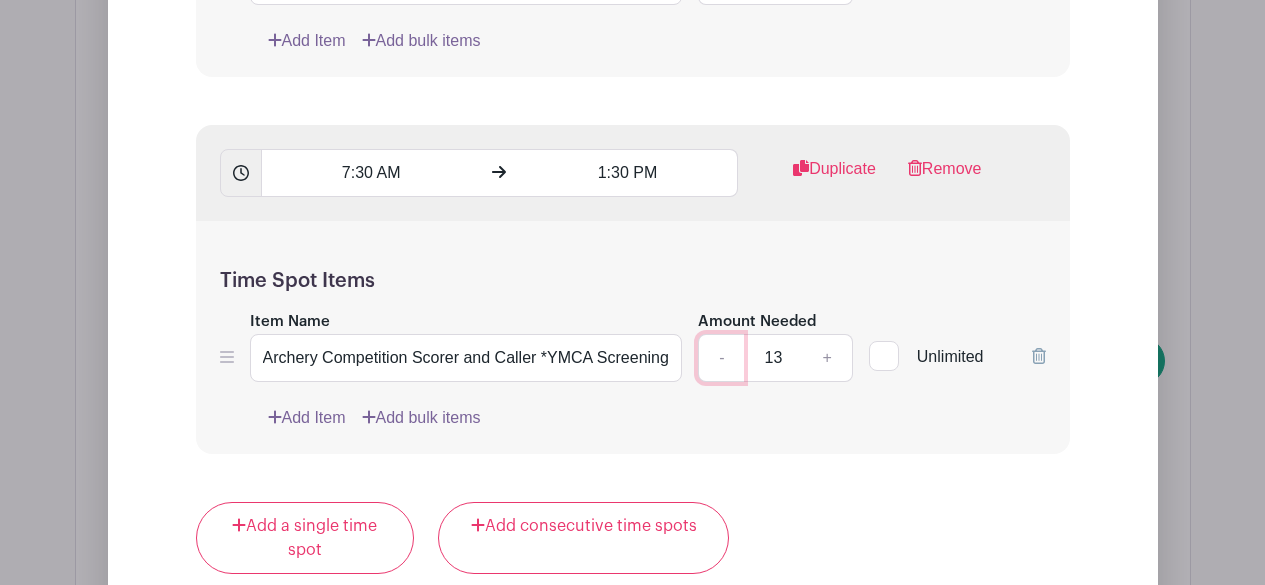 click on "-" at bounding box center [721, 358] 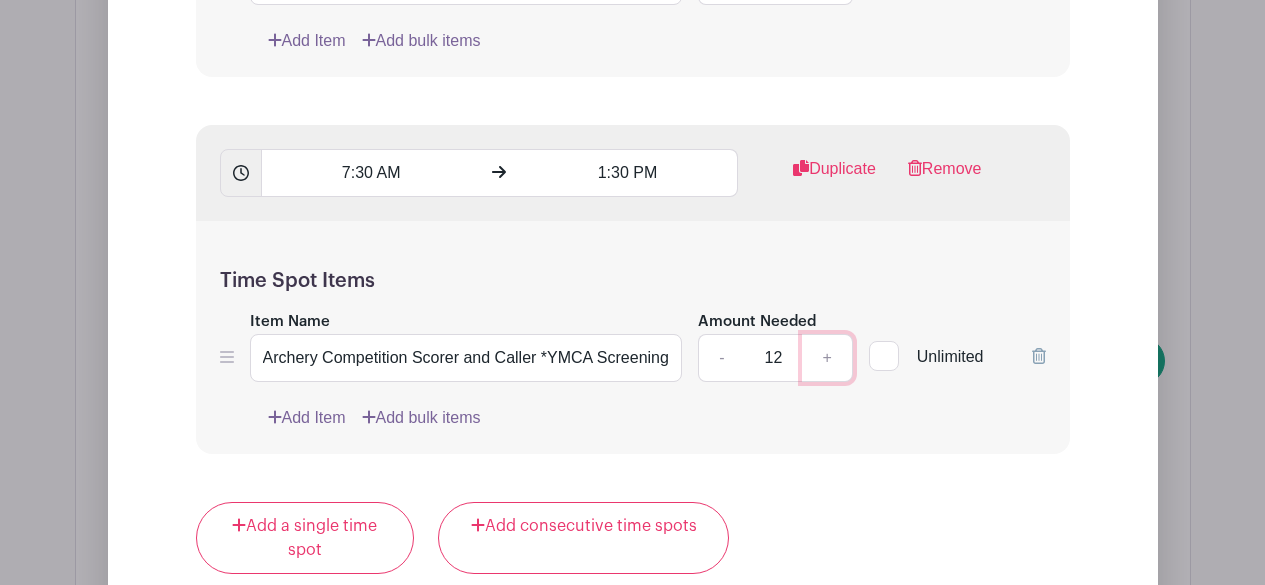 click on "+" at bounding box center (827, 358) 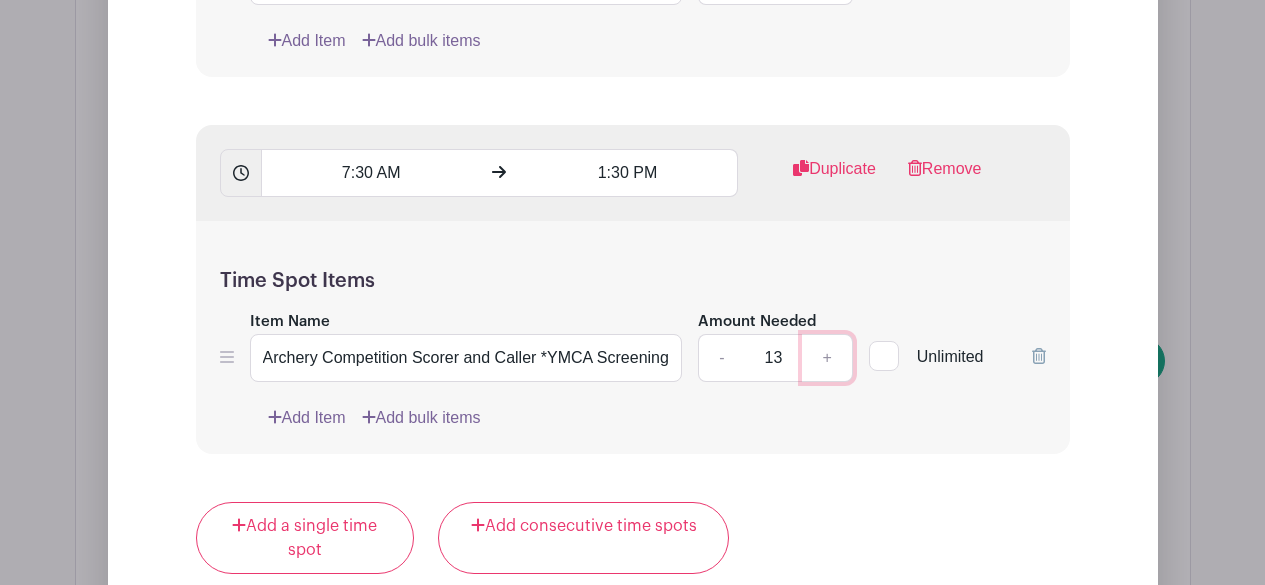 click on "+" at bounding box center [827, 358] 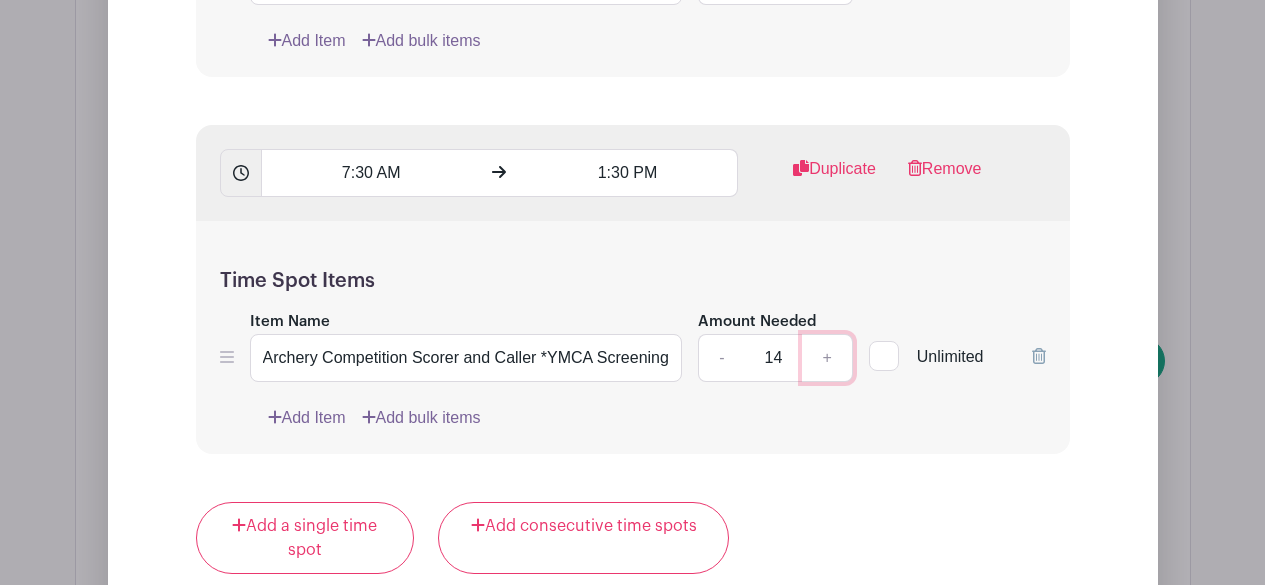 click on "+" at bounding box center [827, 358] 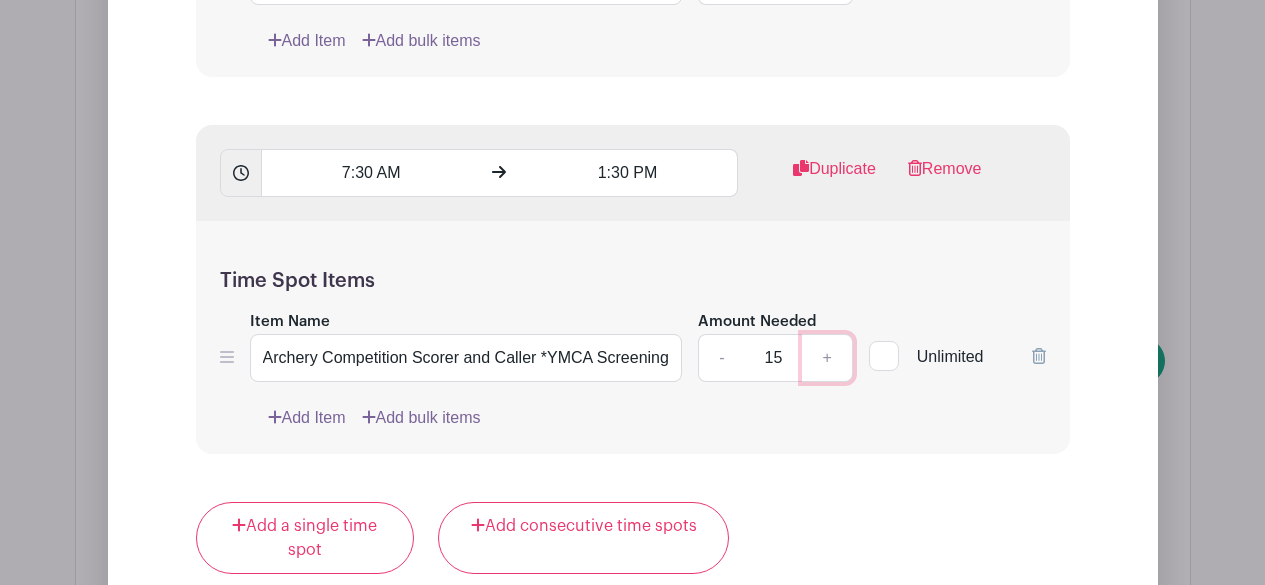 click on "+" at bounding box center (827, 358) 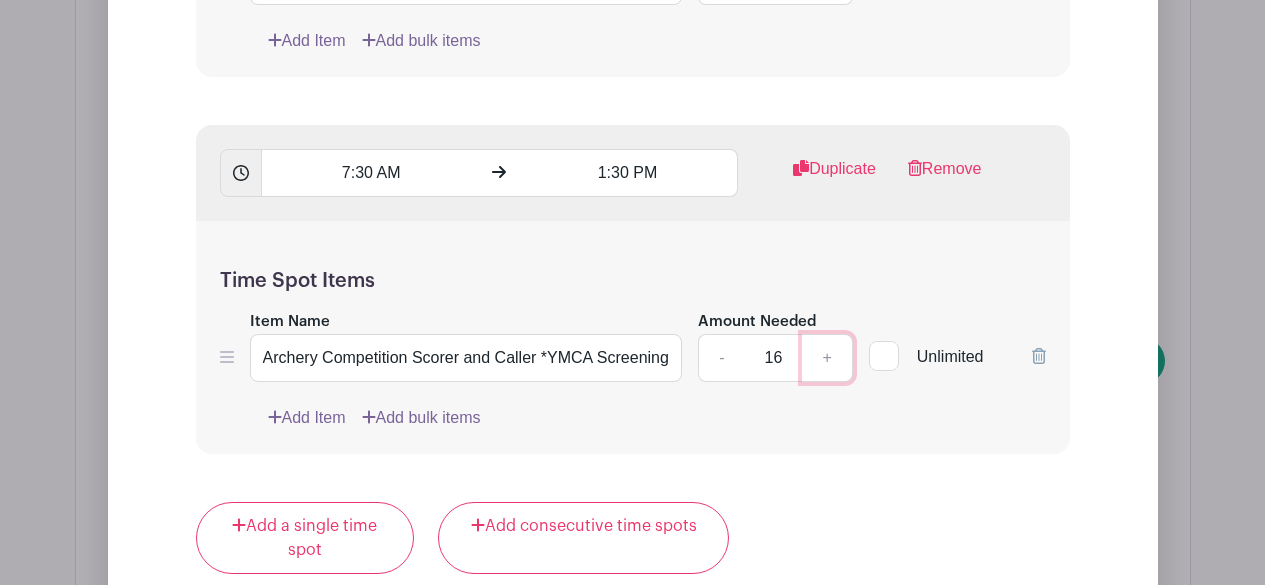 click on "+" at bounding box center [827, 358] 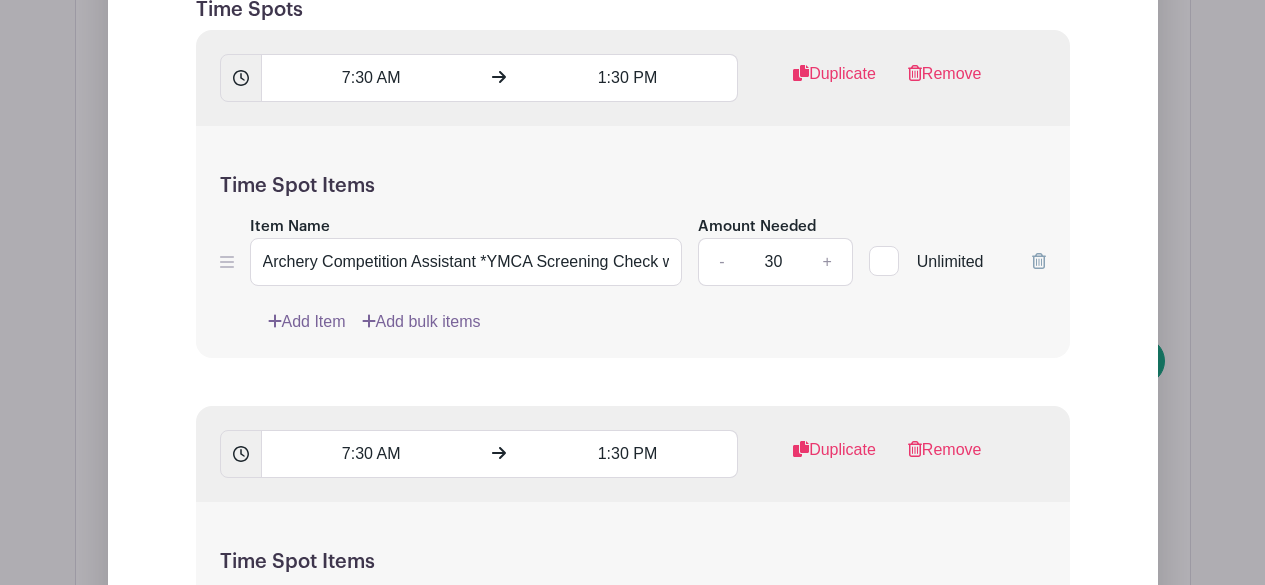 scroll, scrollTop: 3004, scrollLeft: 0, axis: vertical 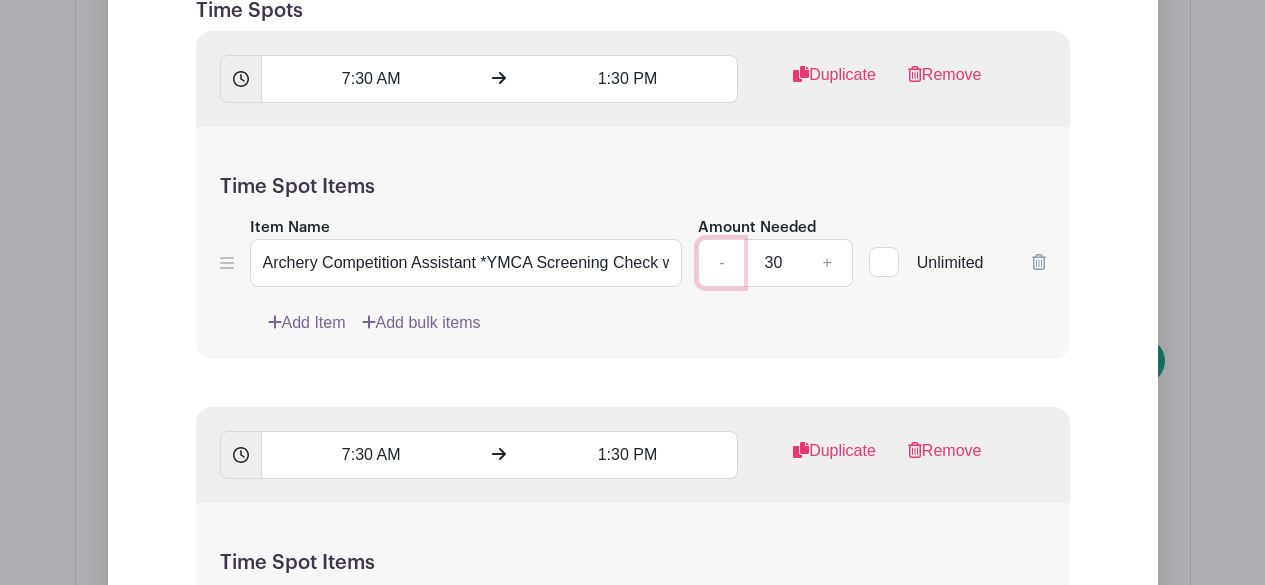 click on "-" at bounding box center [721, 263] 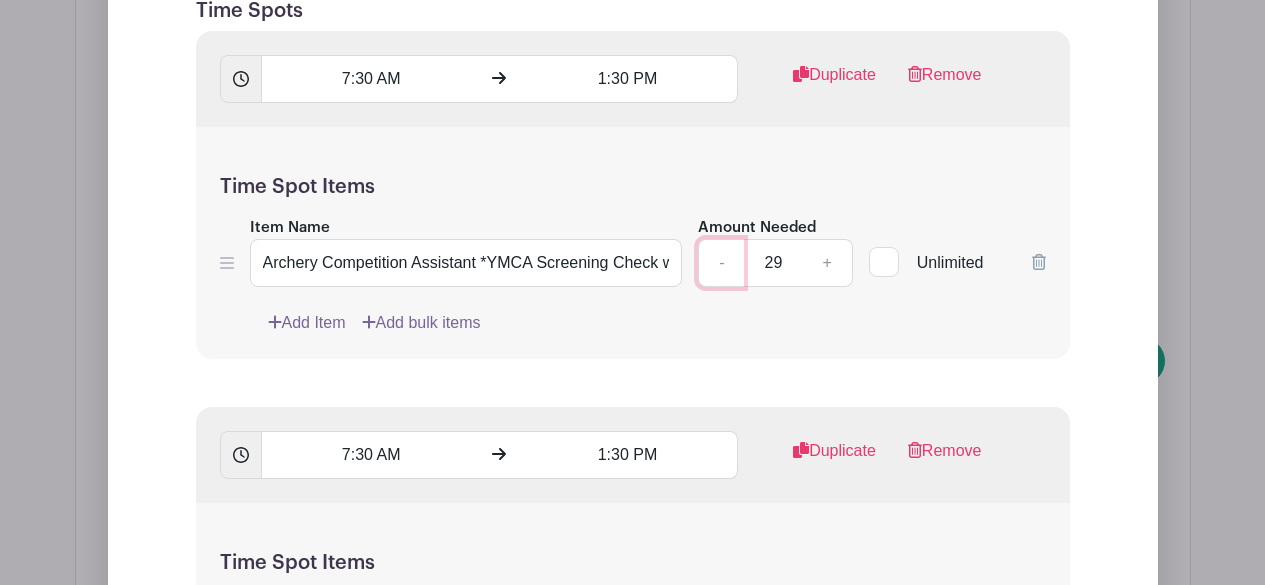 click on "-" at bounding box center [721, 263] 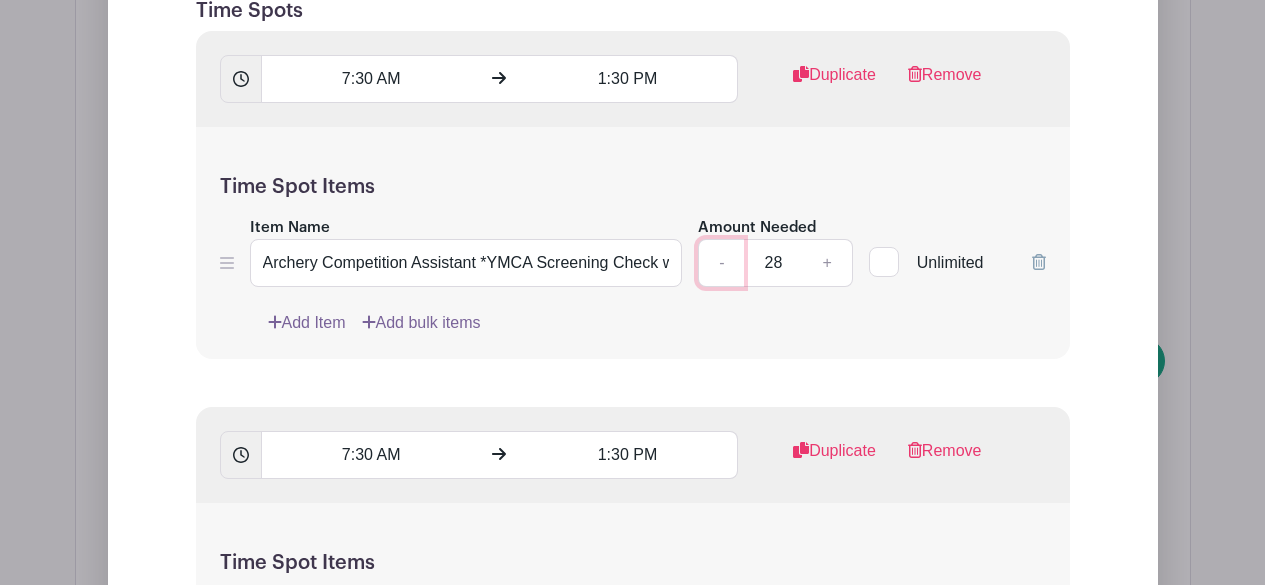 click on "-" at bounding box center [721, 263] 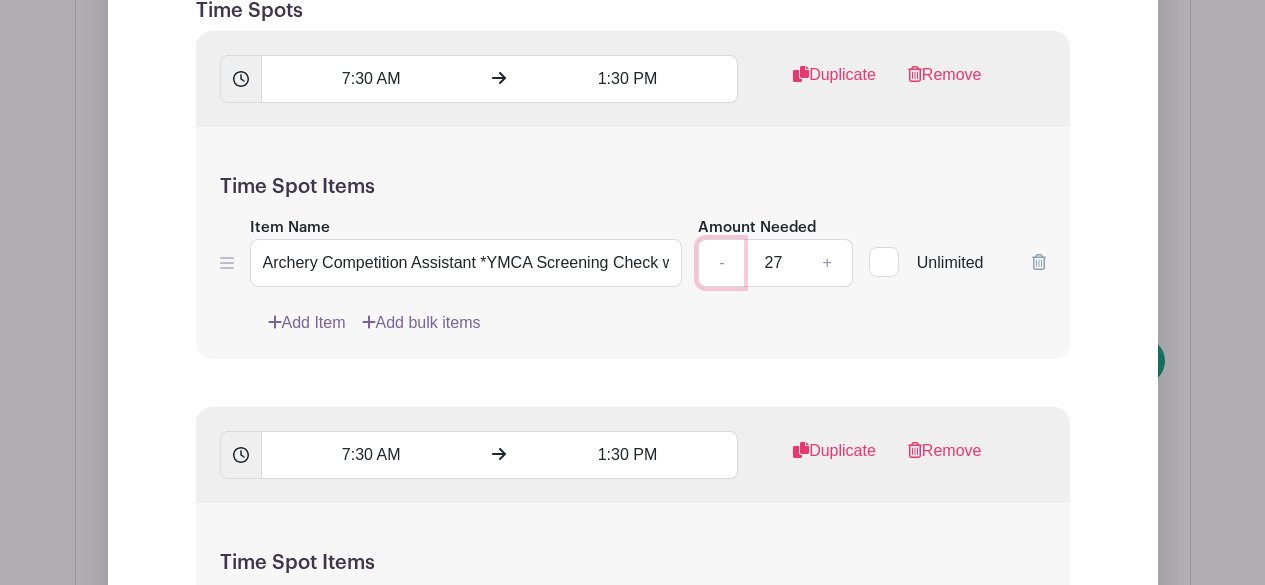 click on "-" at bounding box center [721, 263] 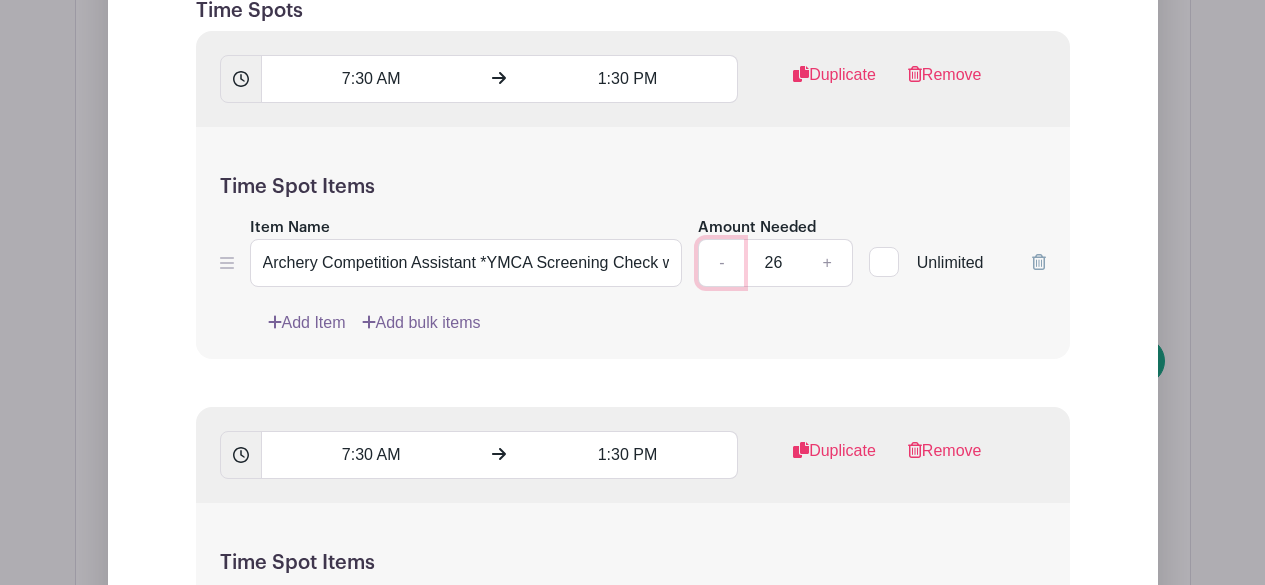 click on "-" at bounding box center (721, 263) 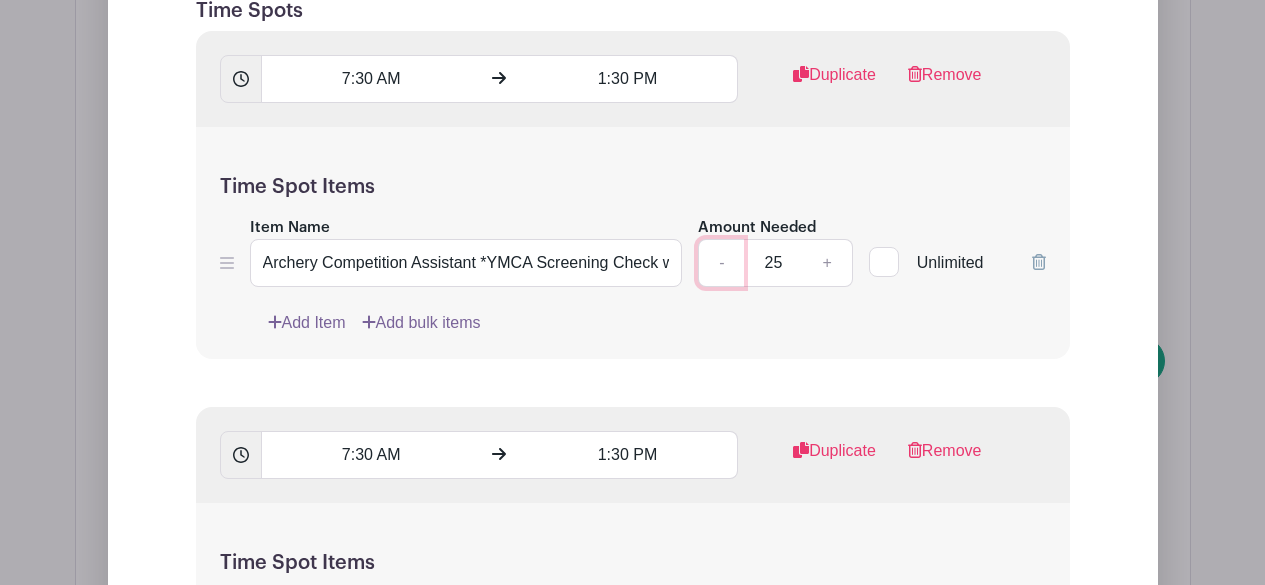 click on "-" at bounding box center [721, 263] 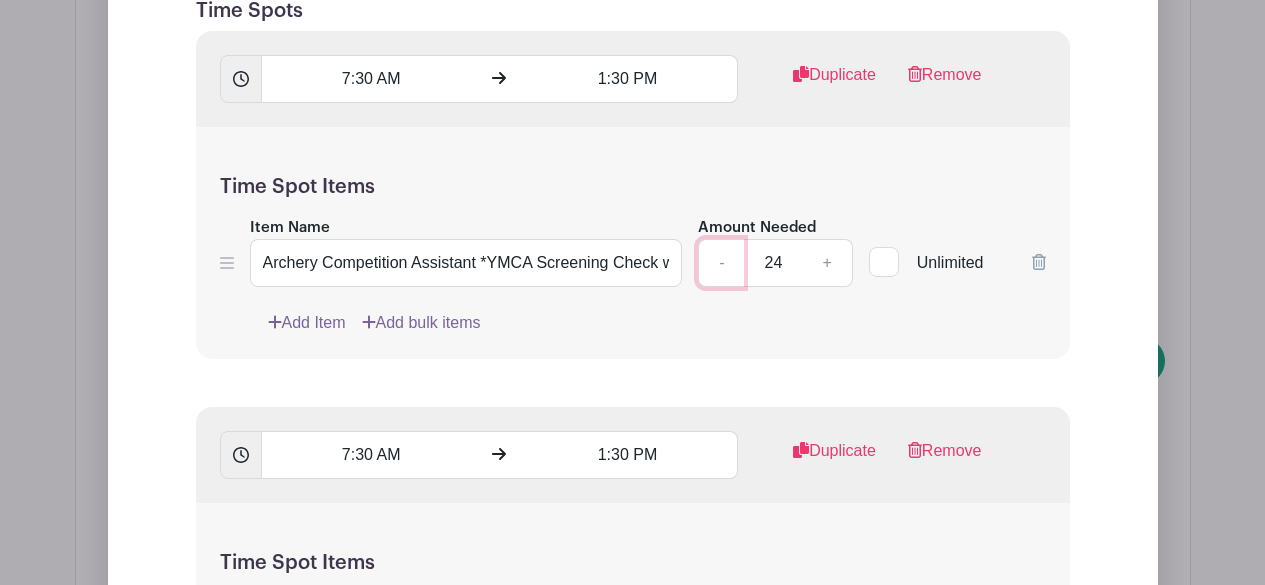 click on "-" at bounding box center (721, 263) 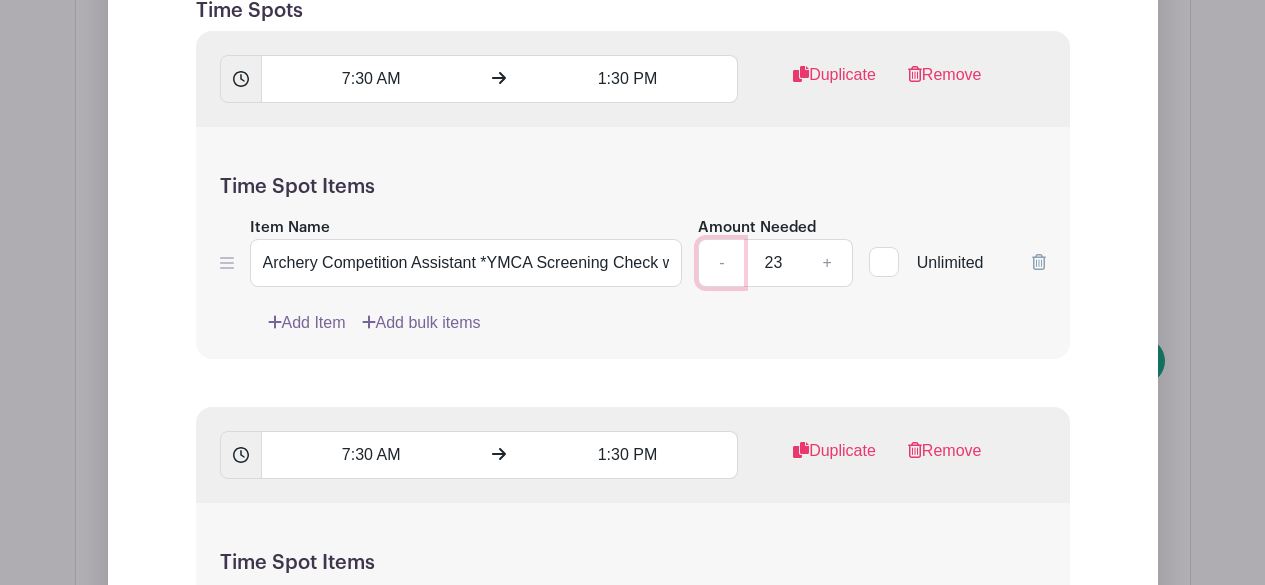 click on "-" at bounding box center (721, 263) 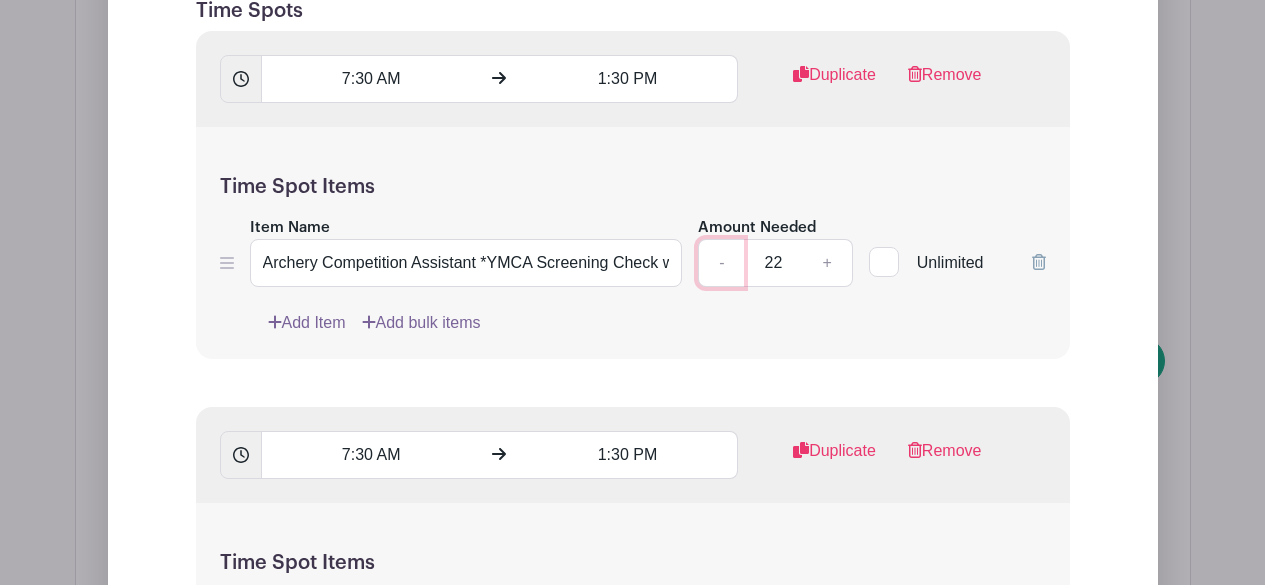 click on "-" at bounding box center (721, 263) 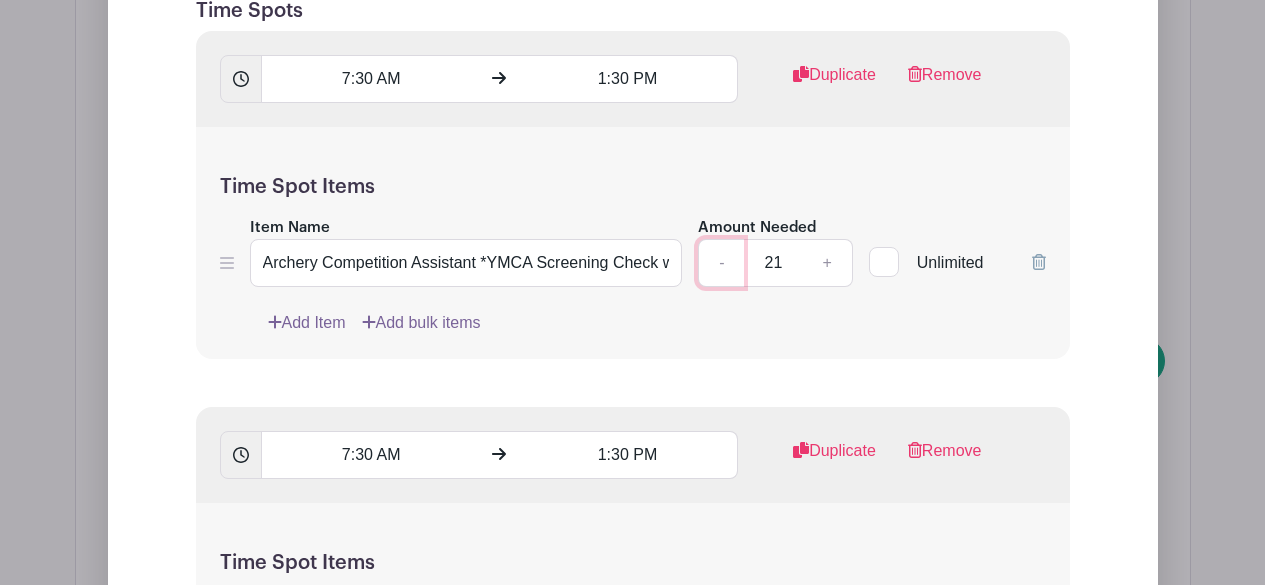 click on "-" at bounding box center [721, 263] 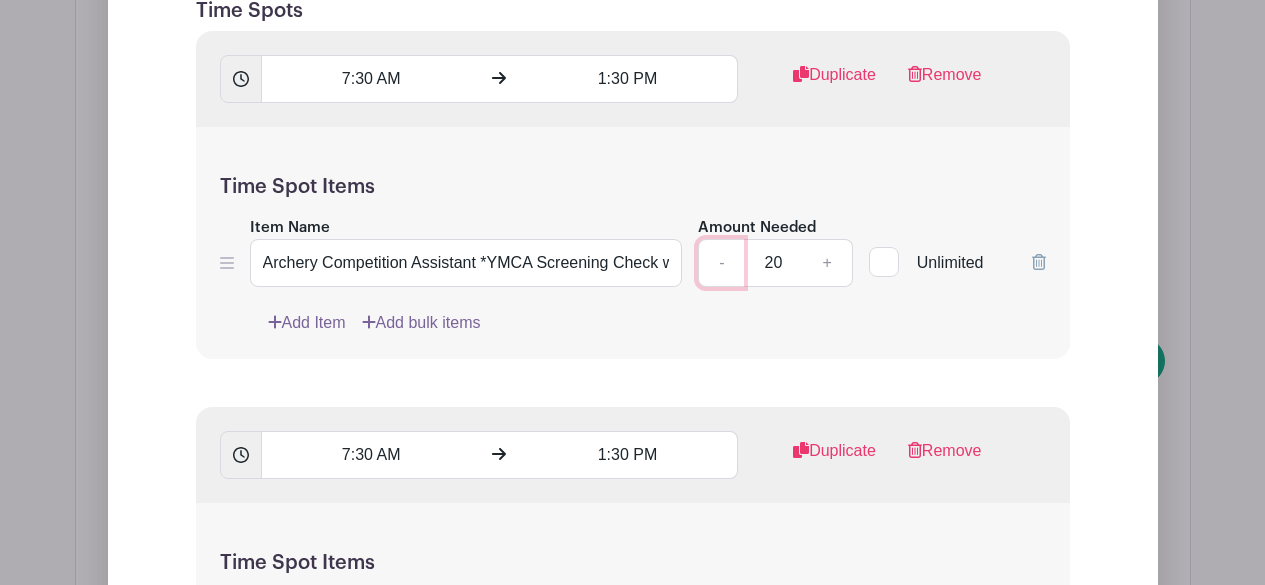 click on "-" at bounding box center [721, 263] 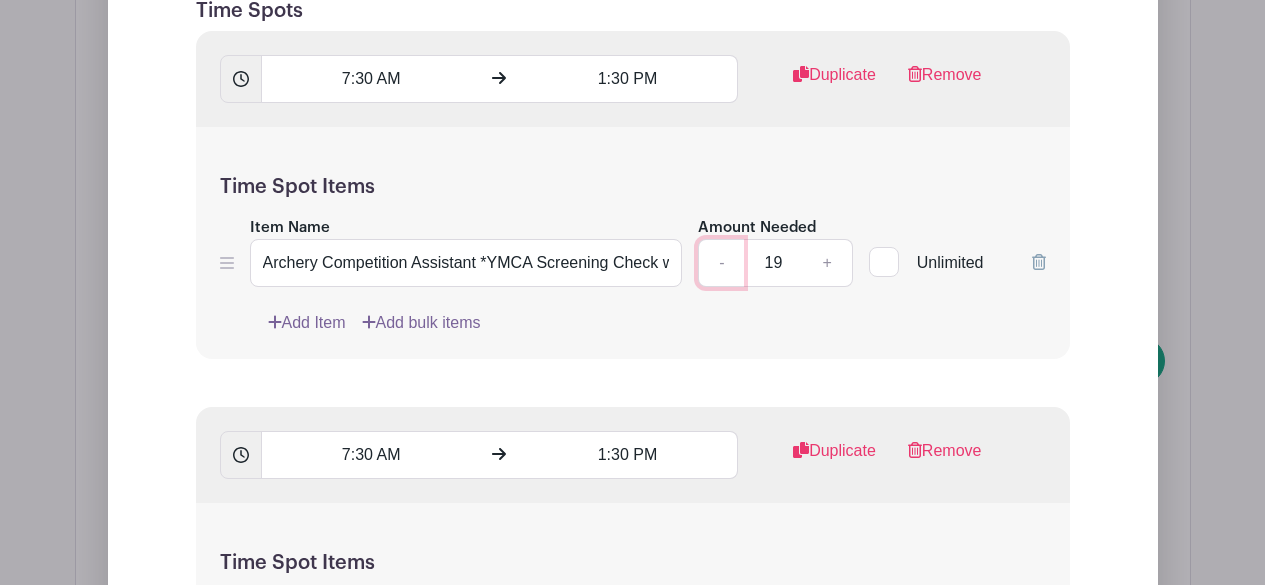 click on "-" at bounding box center (721, 263) 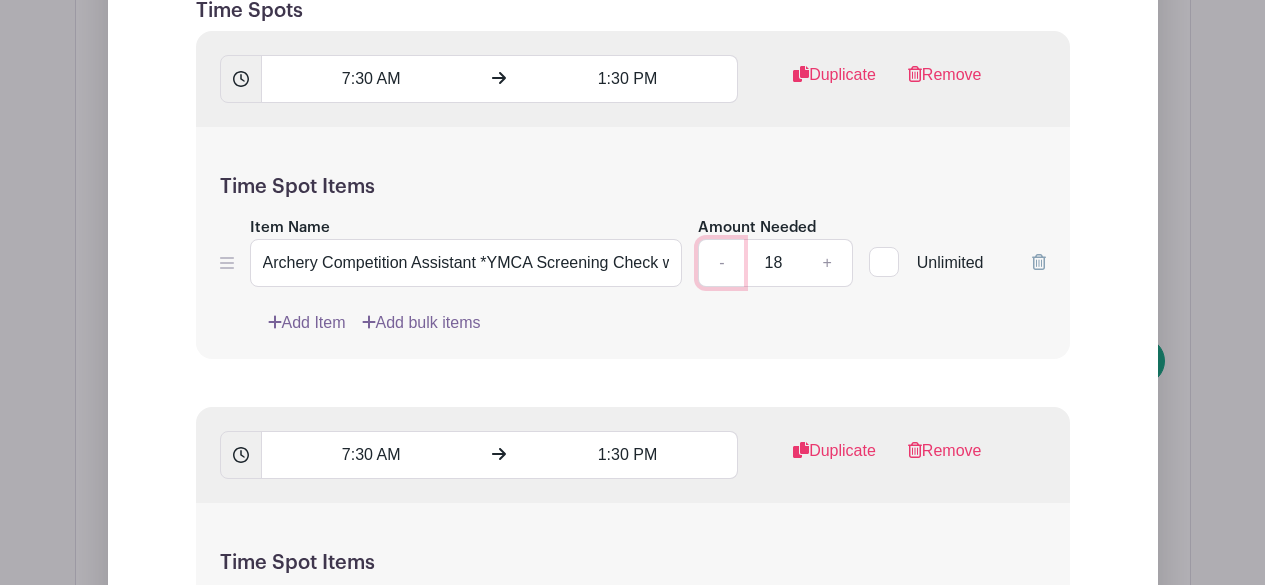 click on "-" at bounding box center (721, 263) 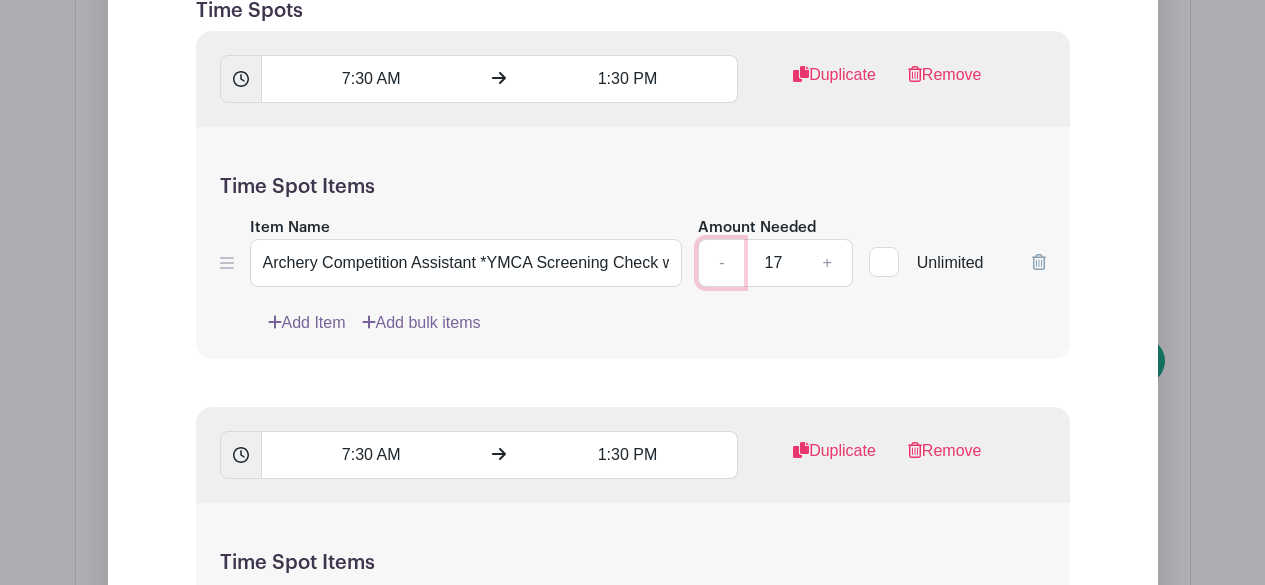 click on "-" at bounding box center [721, 263] 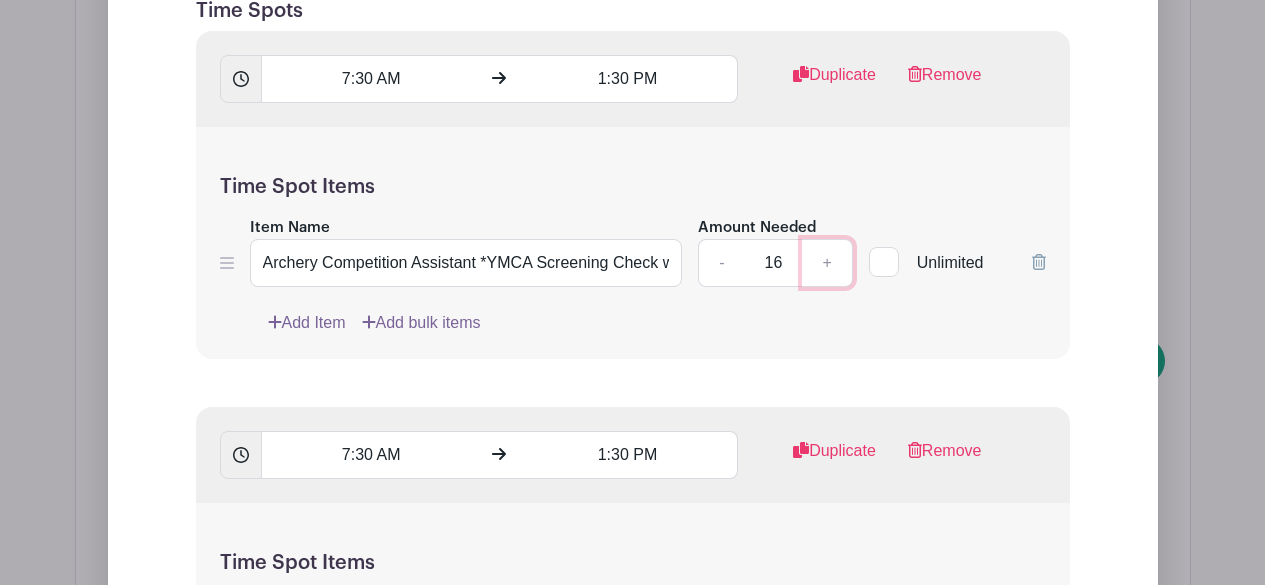 click on "+" at bounding box center [827, 263] 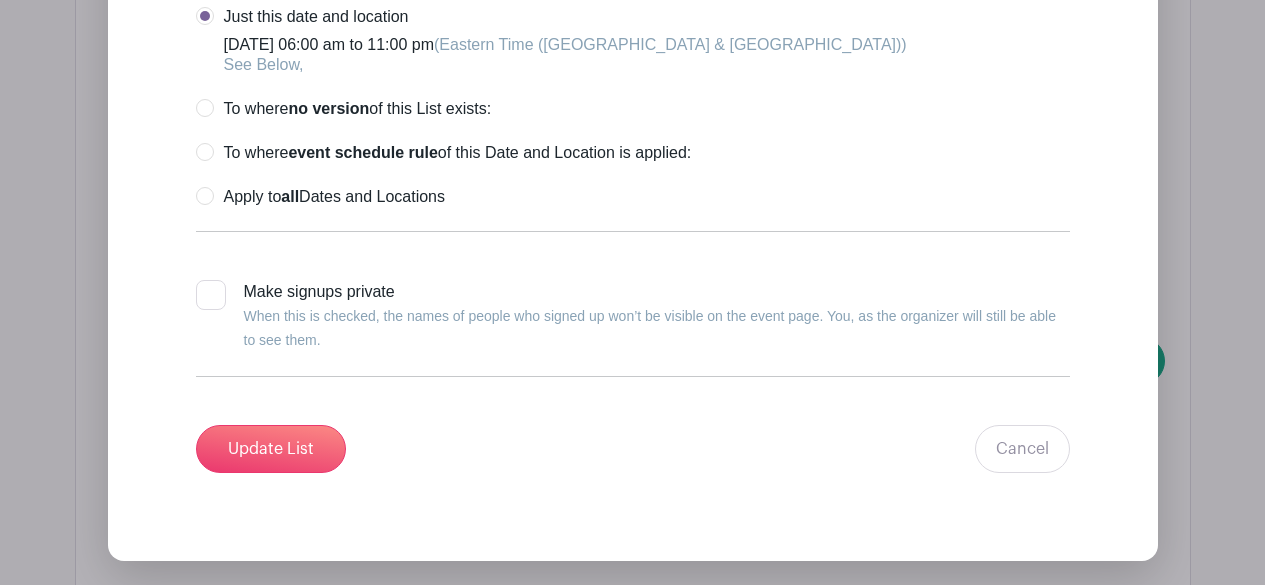 scroll, scrollTop: 3946, scrollLeft: 0, axis: vertical 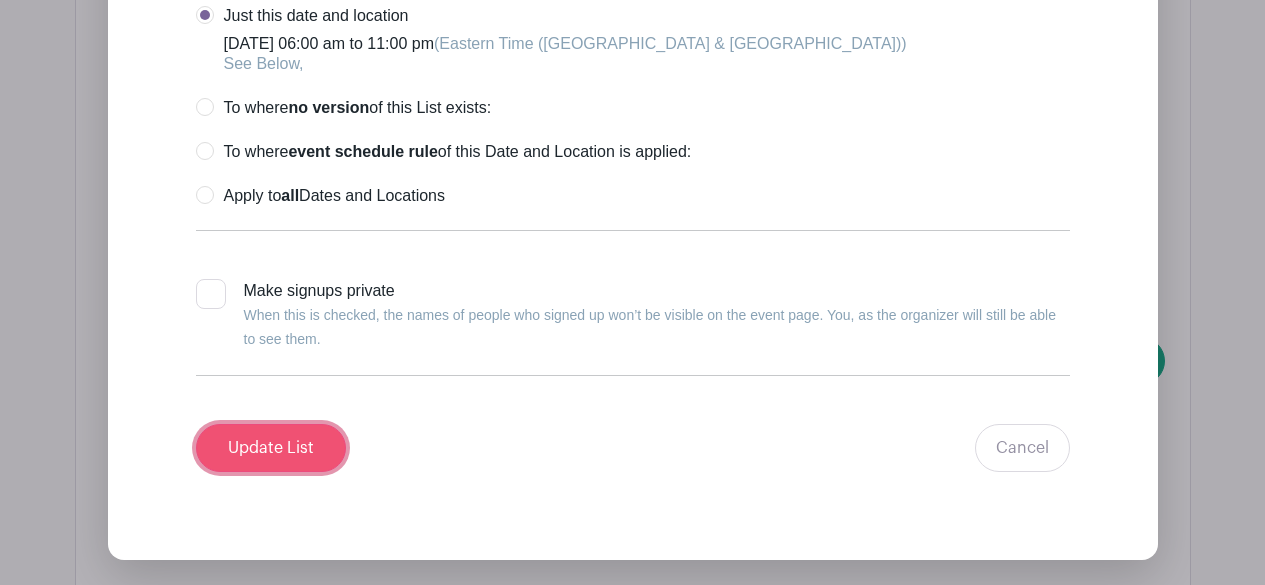 click on "Update List" at bounding box center (271, 448) 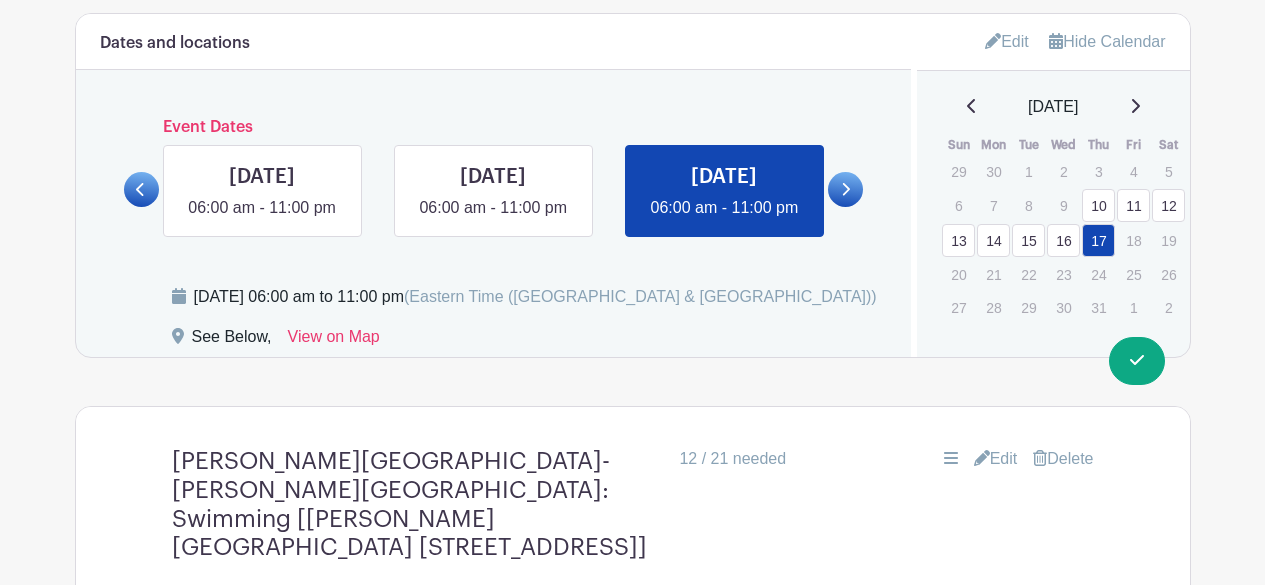 scroll, scrollTop: 1512, scrollLeft: 0, axis: vertical 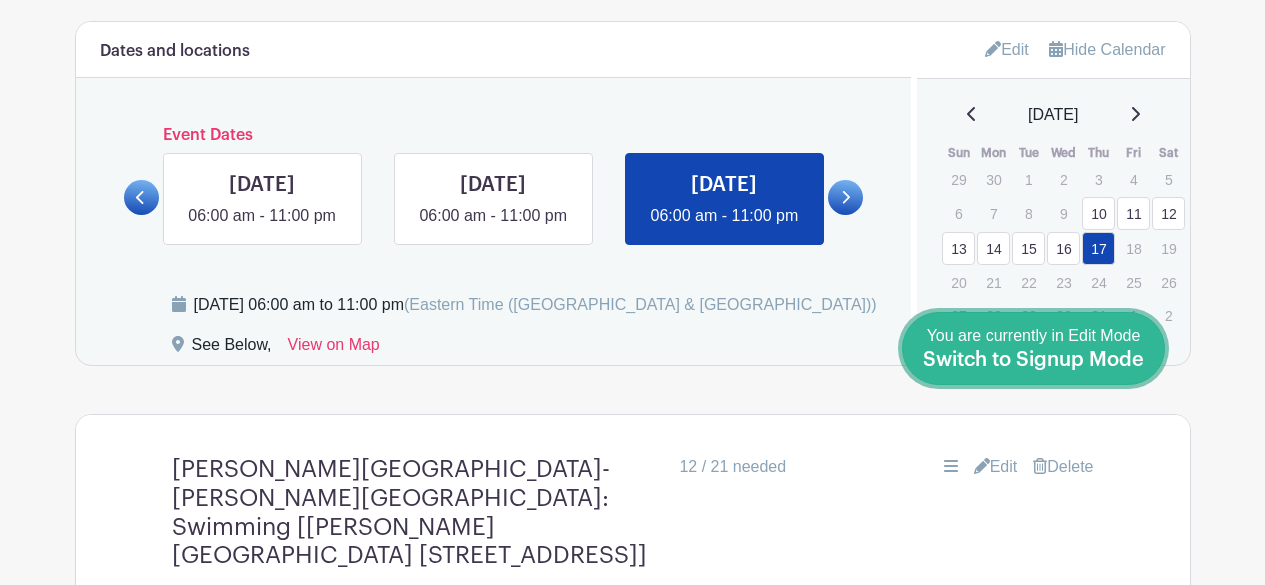 click on "Switch to Signup Mode" at bounding box center [1033, 360] 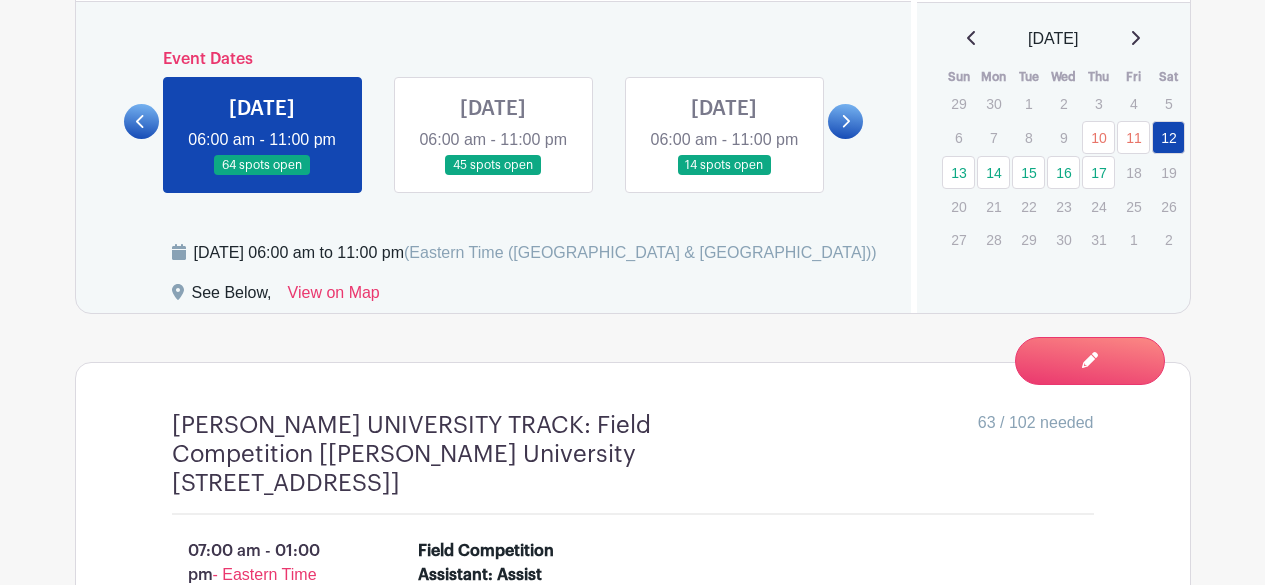 scroll, scrollTop: 1532, scrollLeft: 0, axis: vertical 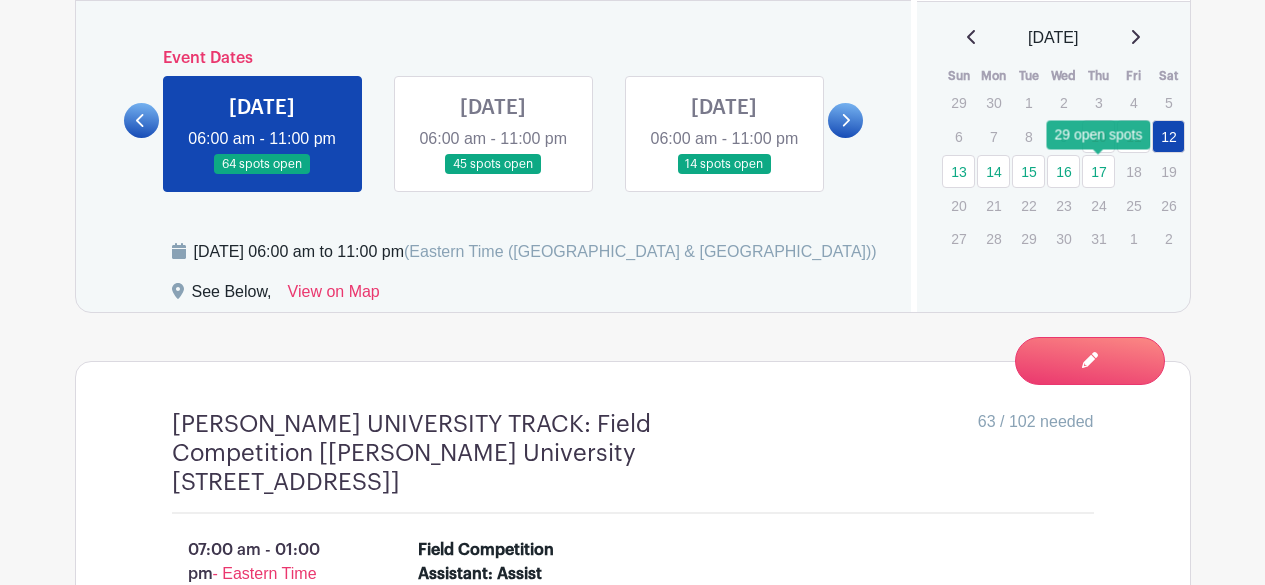click on "17" at bounding box center (1098, 171) 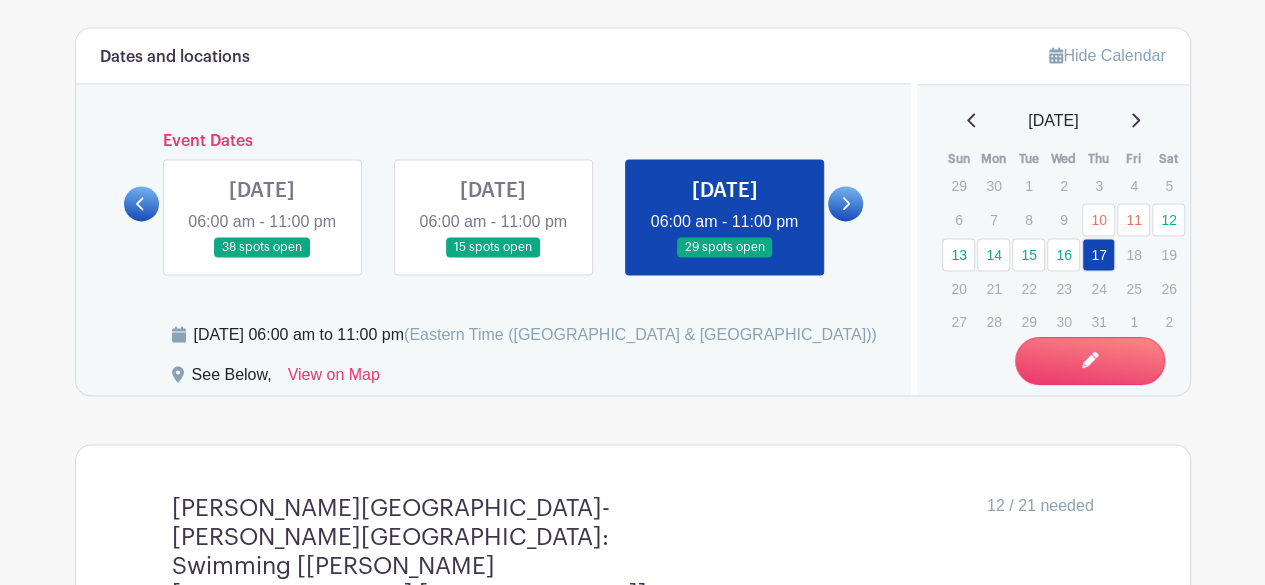 scroll, scrollTop: 1451, scrollLeft: 0, axis: vertical 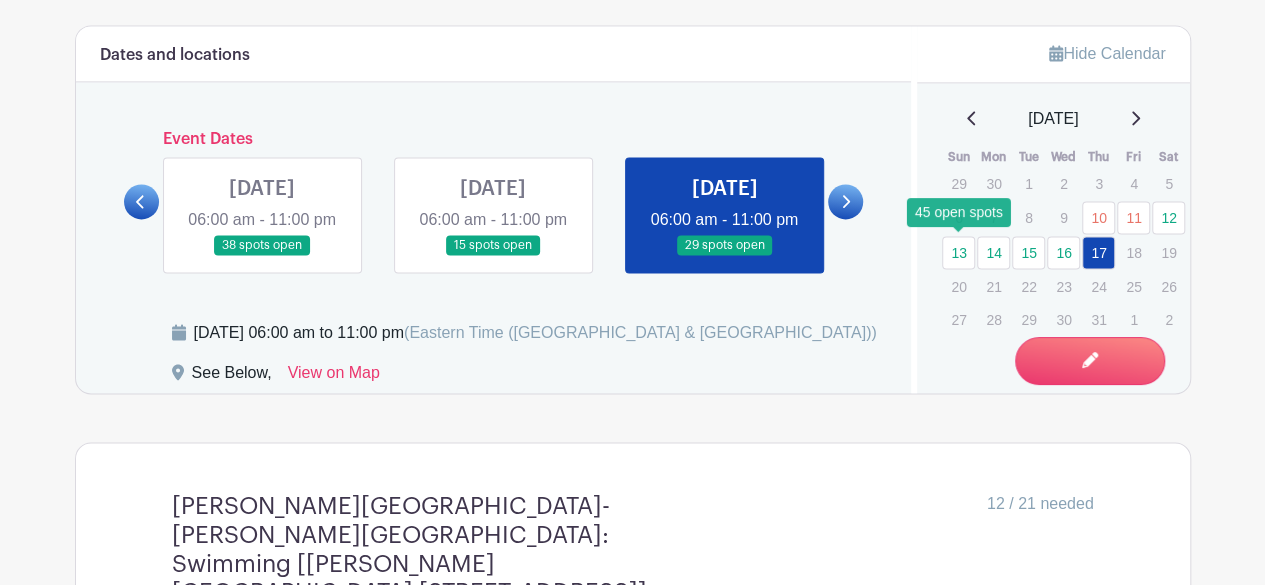 click on "13" at bounding box center (958, 252) 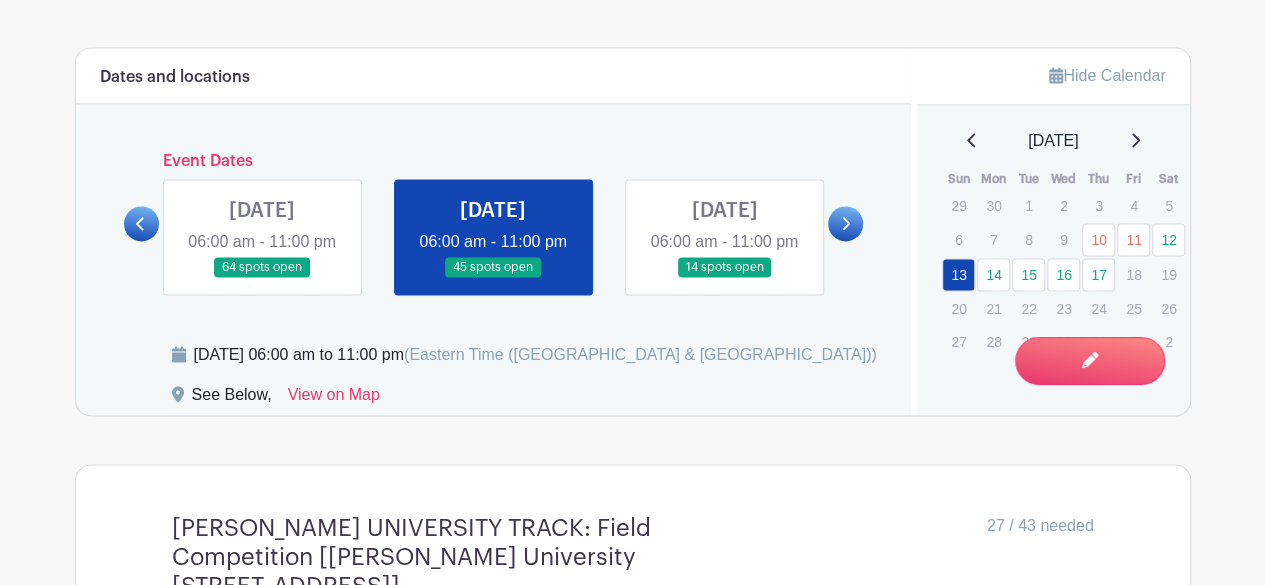 scroll, scrollTop: 1431, scrollLeft: 0, axis: vertical 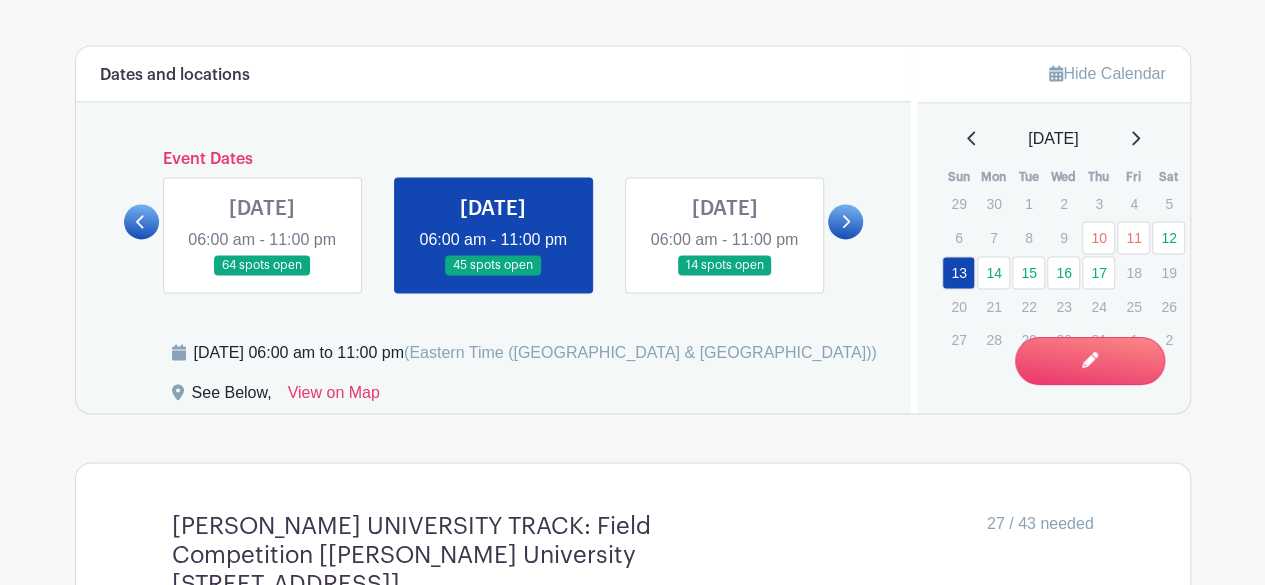 click at bounding box center [724, 276] 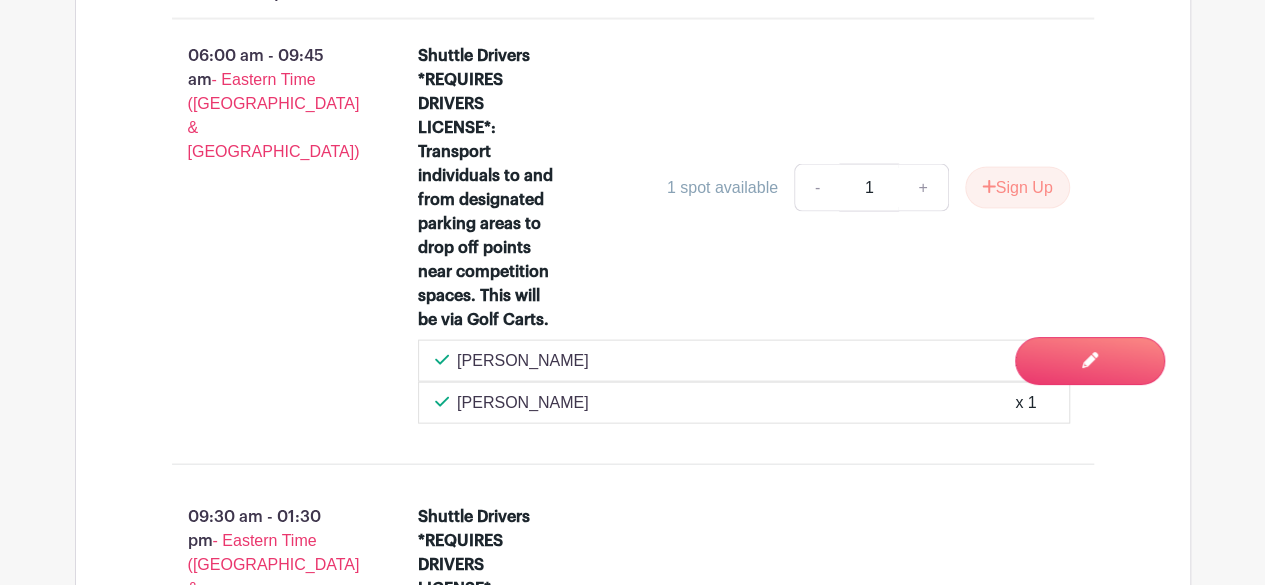 scroll, scrollTop: 9612, scrollLeft: 0, axis: vertical 